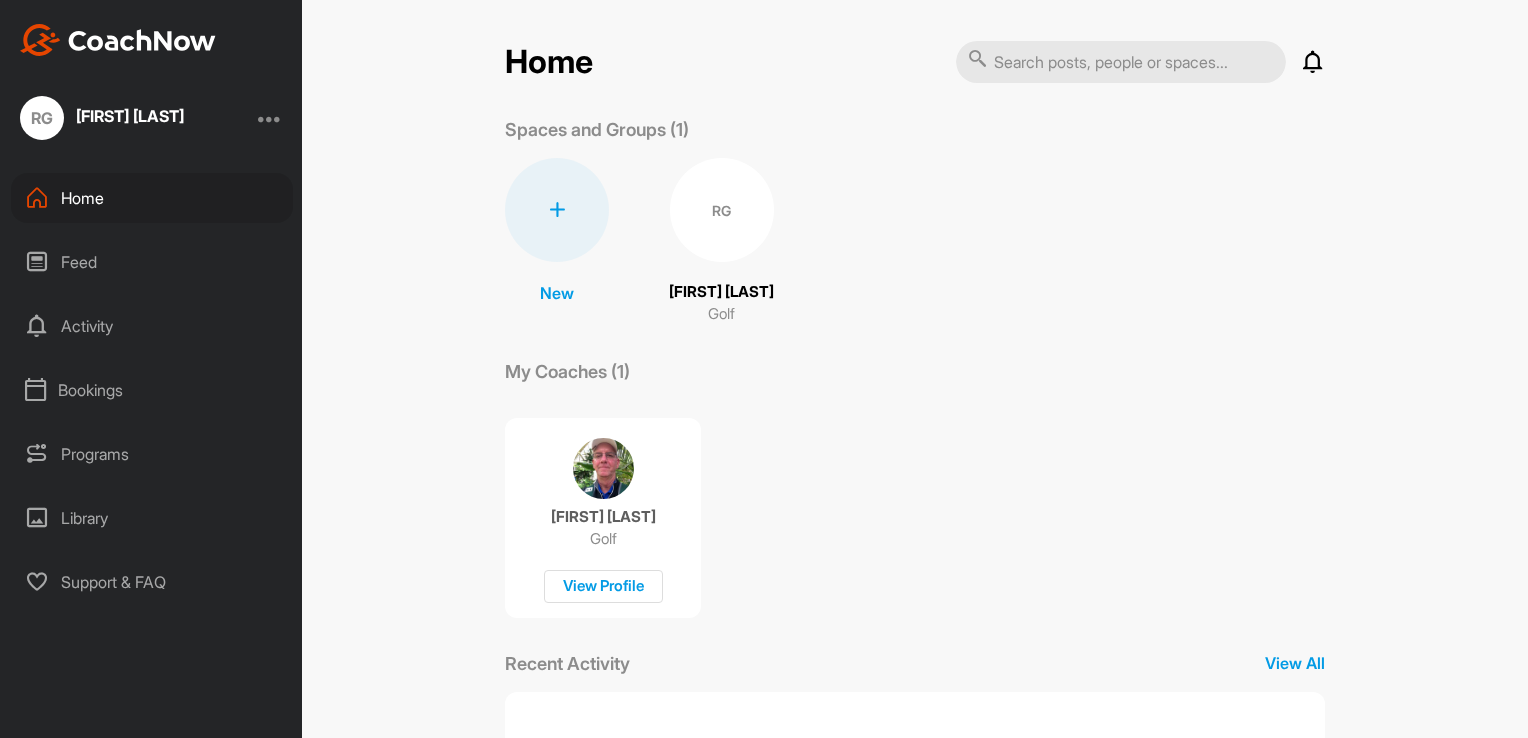 scroll, scrollTop: 0, scrollLeft: 0, axis: both 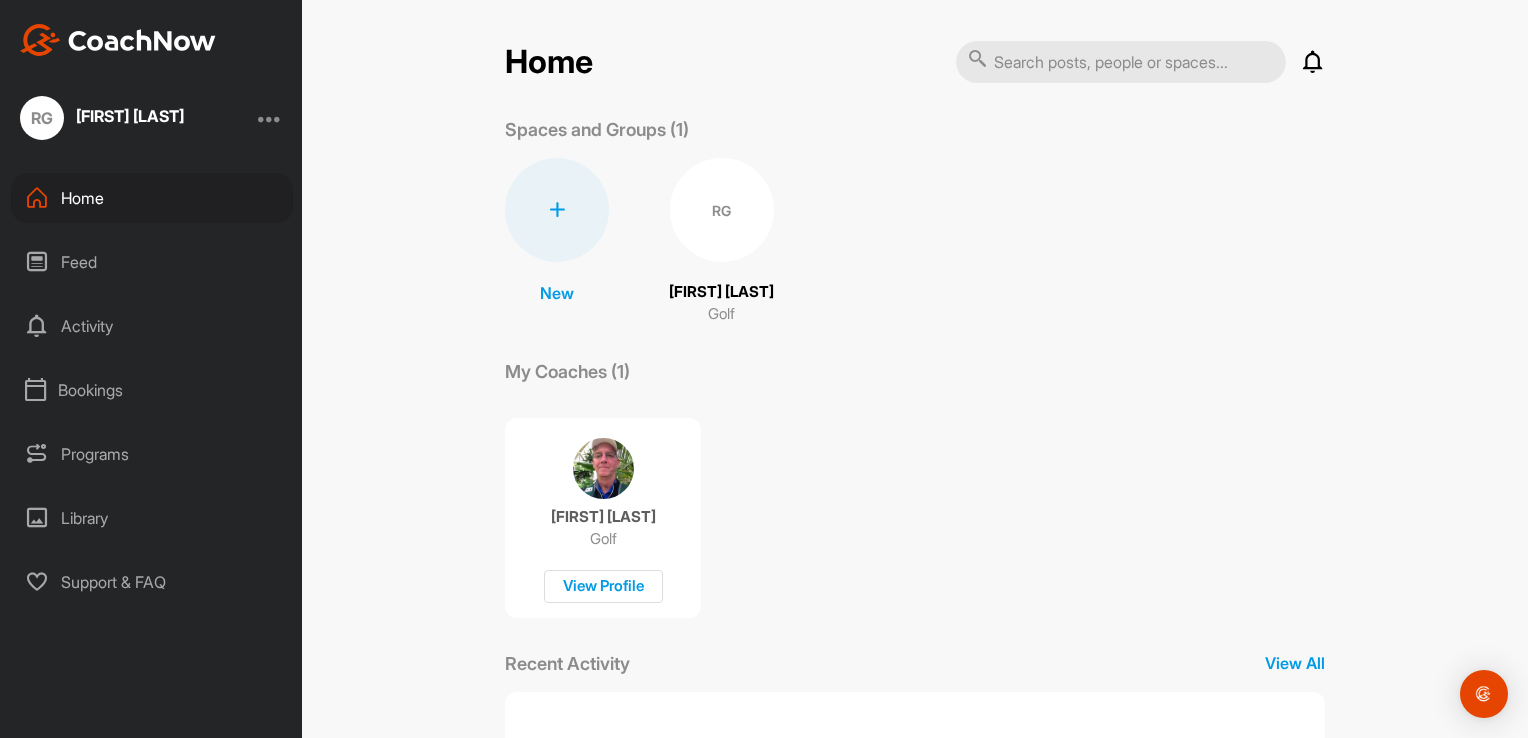 click on "RG" at bounding box center [722, 210] 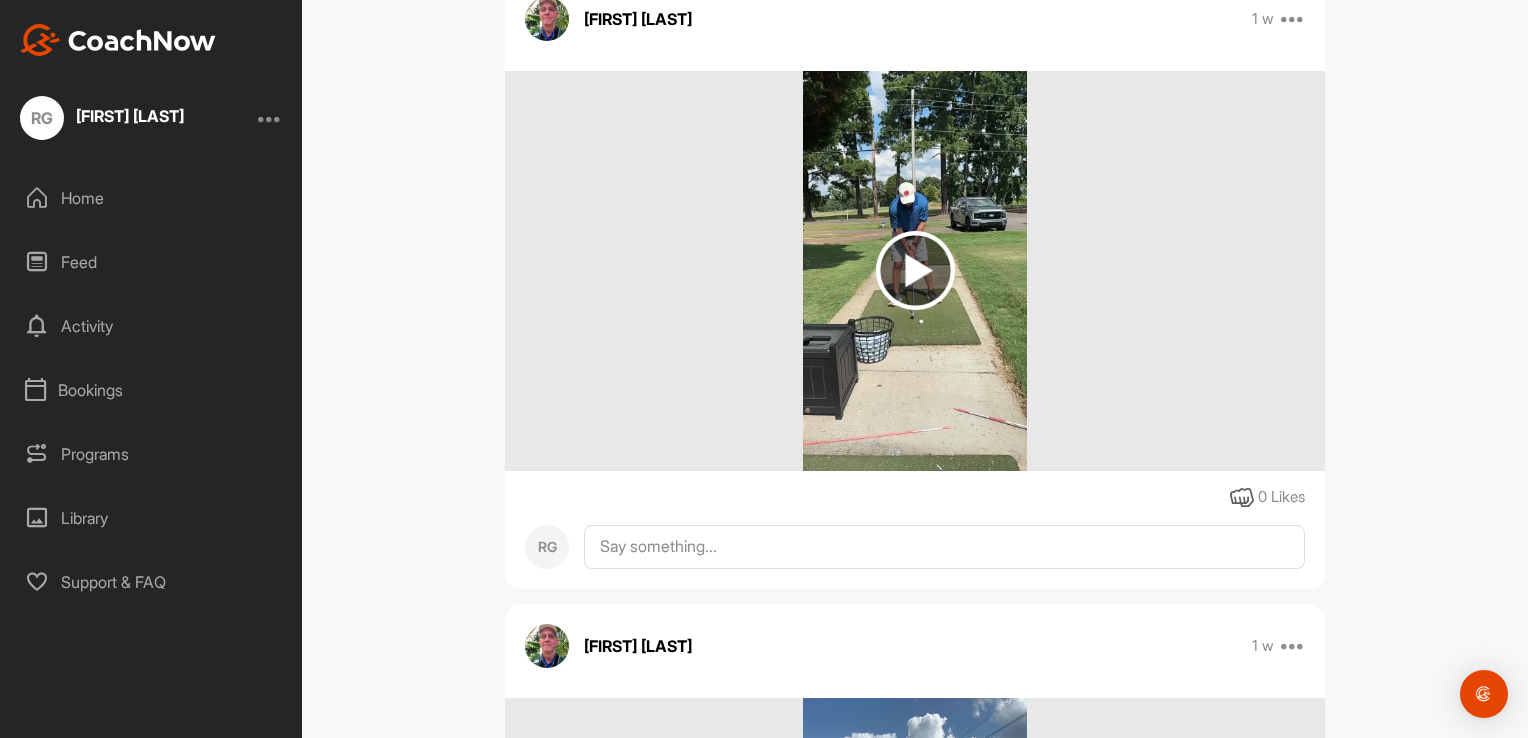 scroll, scrollTop: 385, scrollLeft: 0, axis: vertical 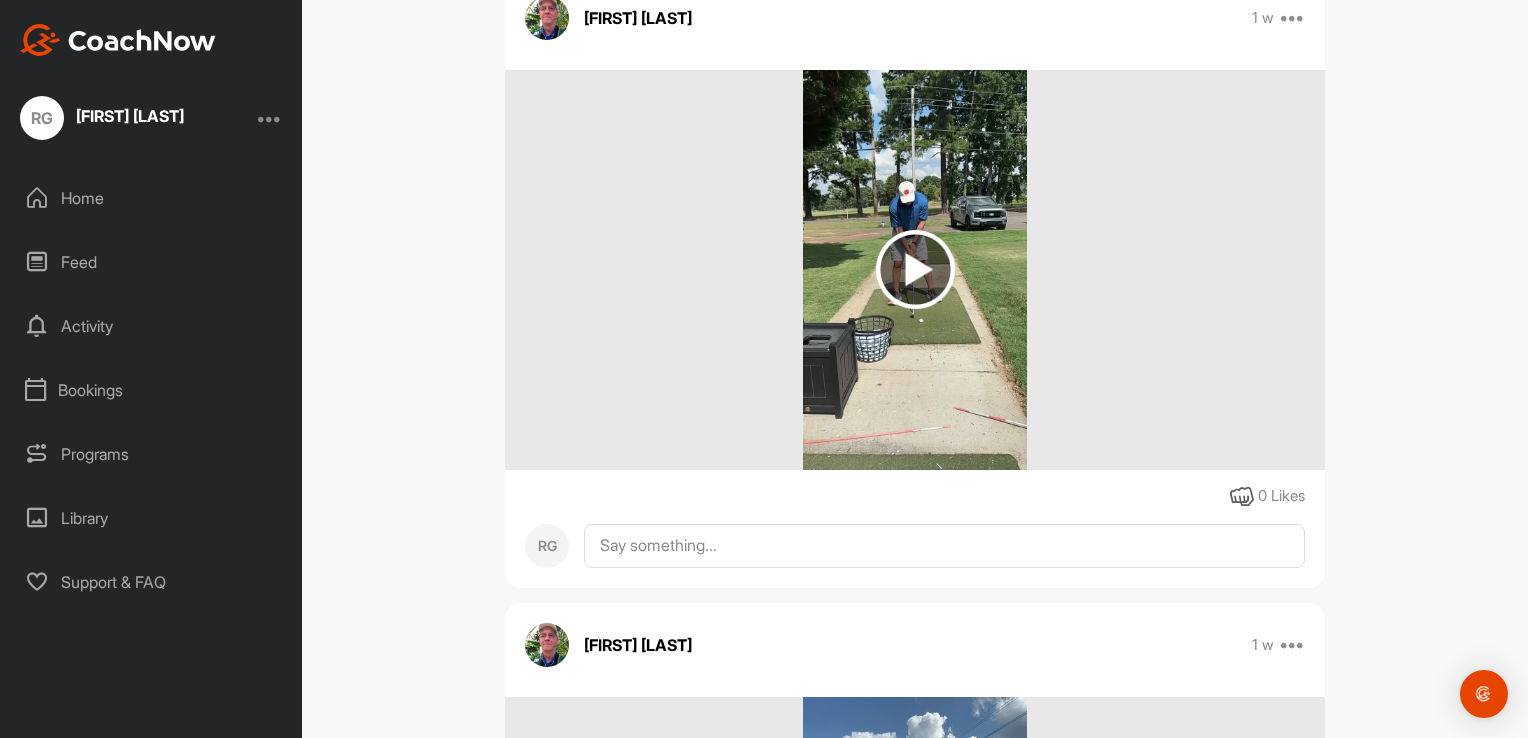 click at bounding box center (915, 269) 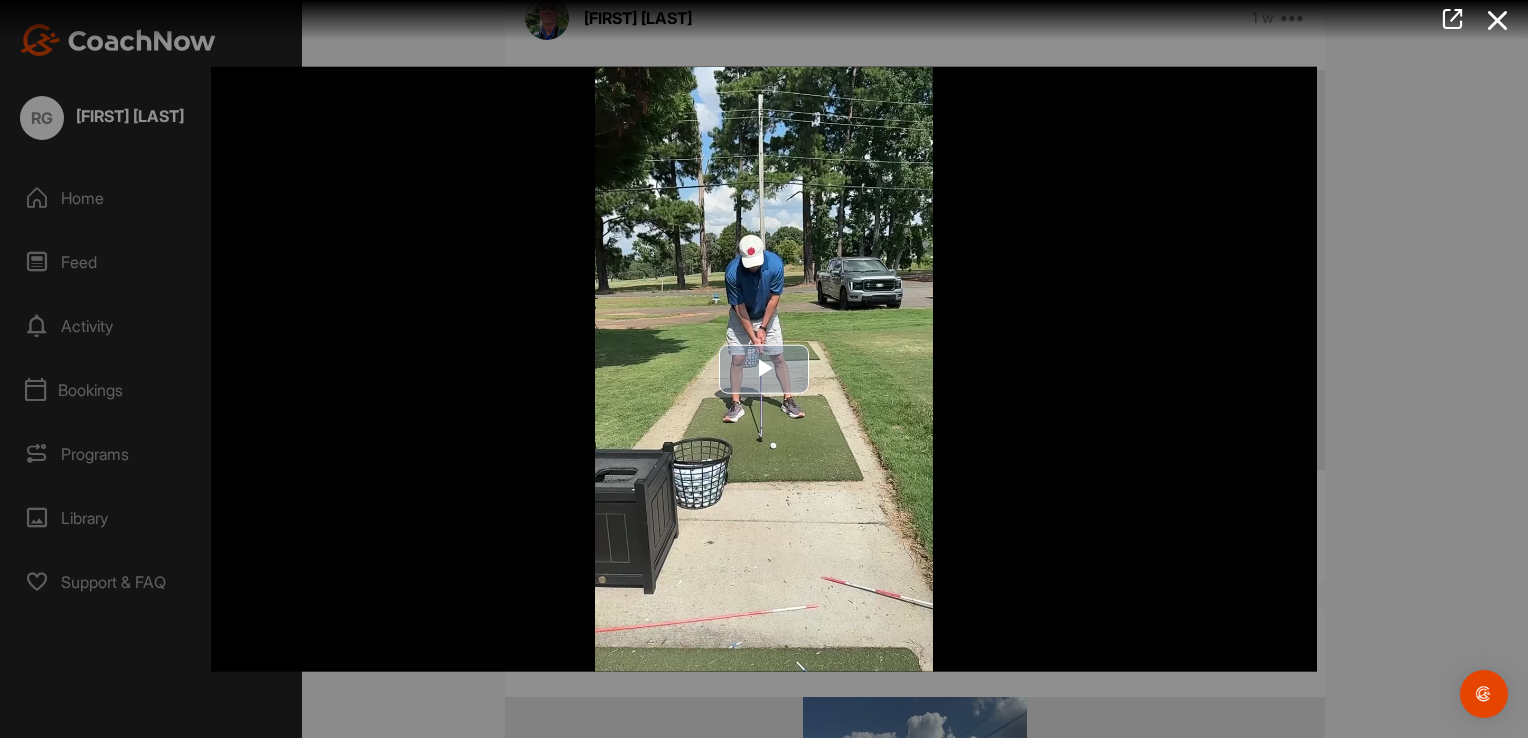 click at bounding box center [764, 369] 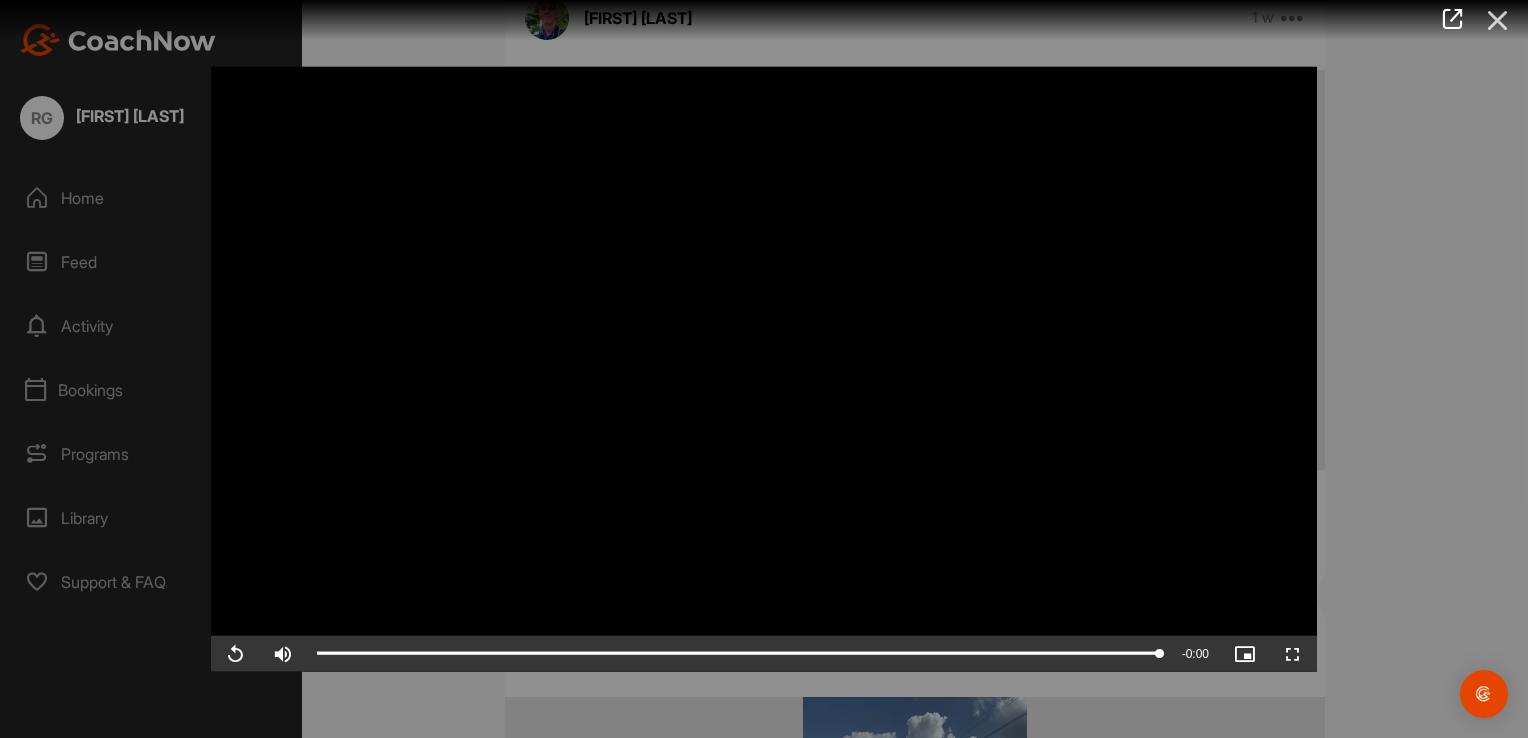 click at bounding box center (1498, 20) 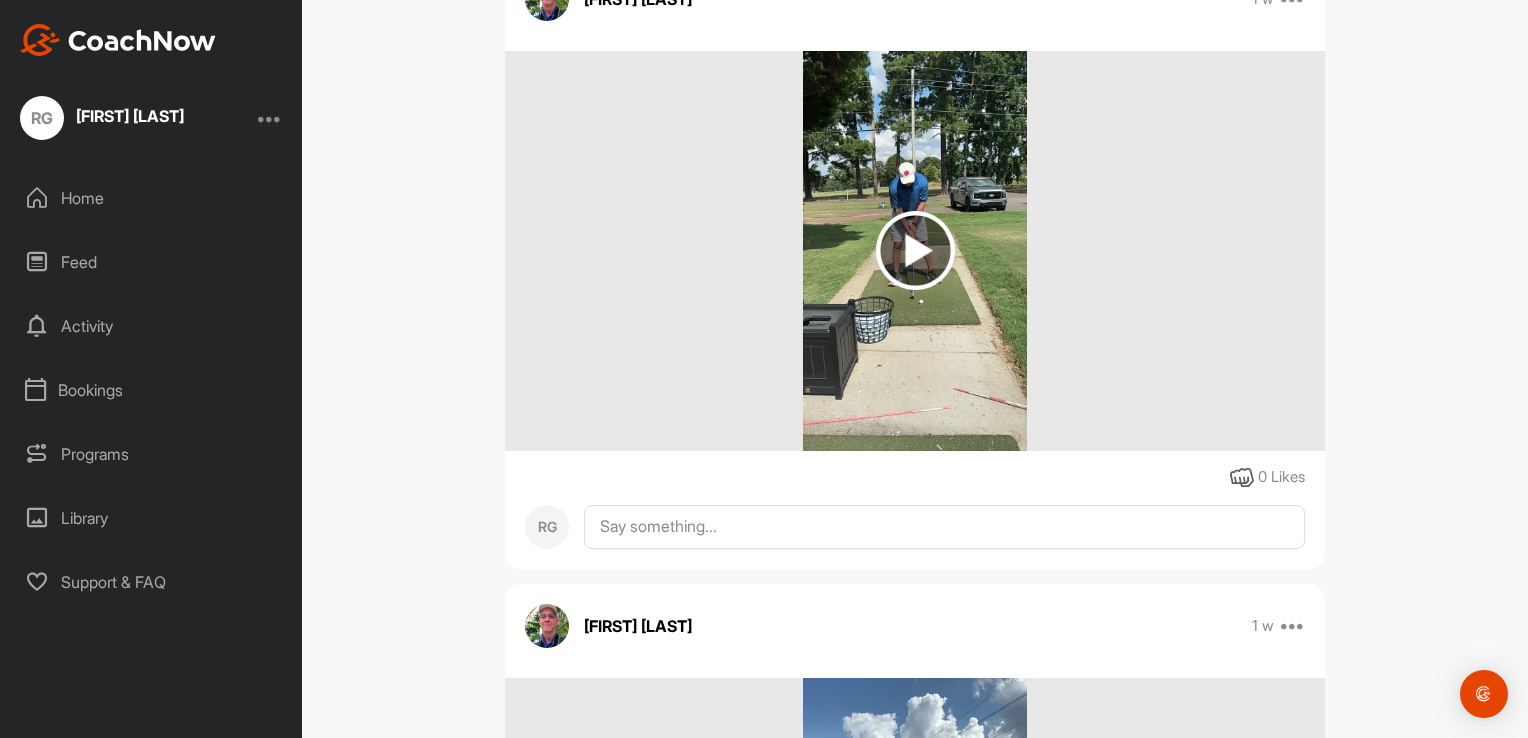 scroll, scrollTop: 396, scrollLeft: 0, axis: vertical 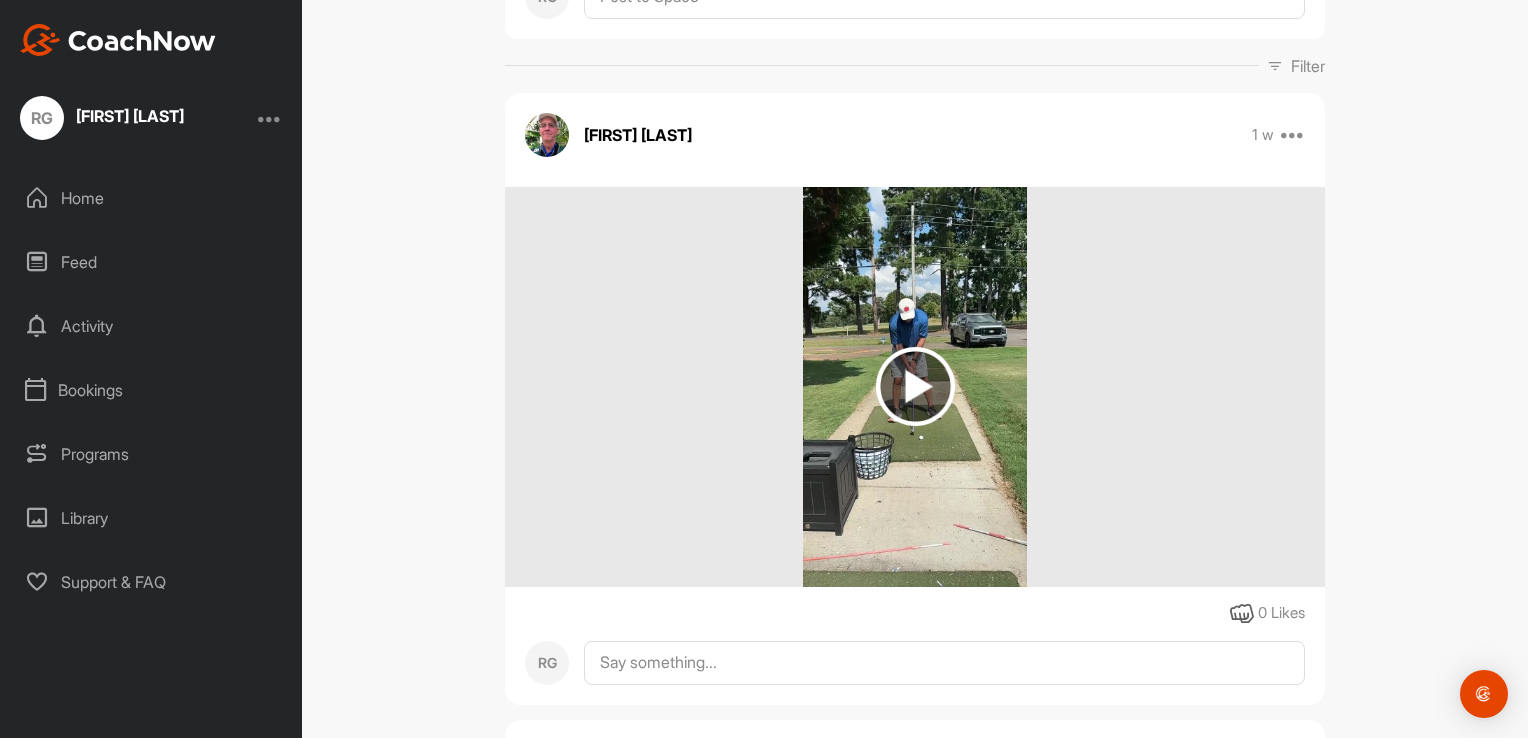 click at bounding box center [915, 386] 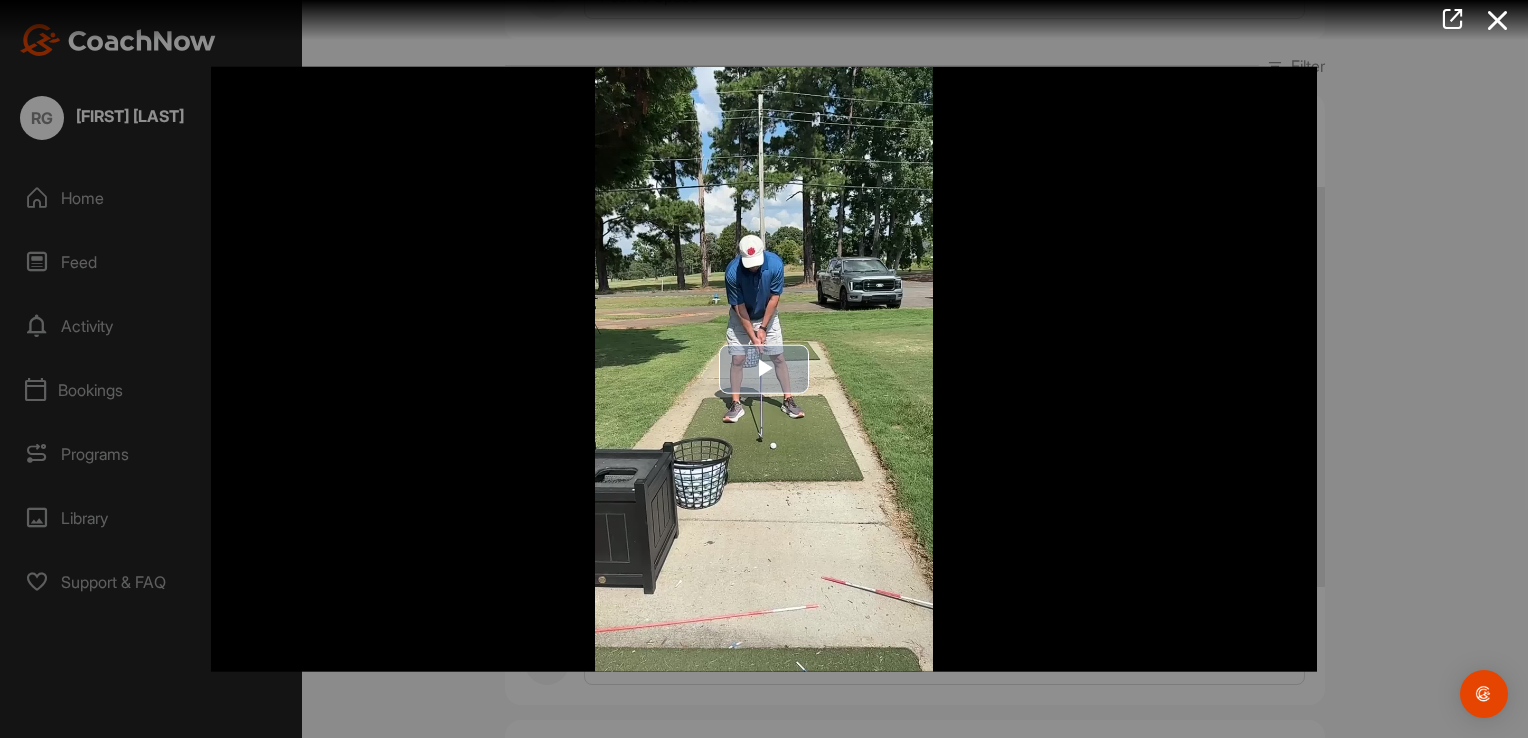 click at bounding box center (764, 369) 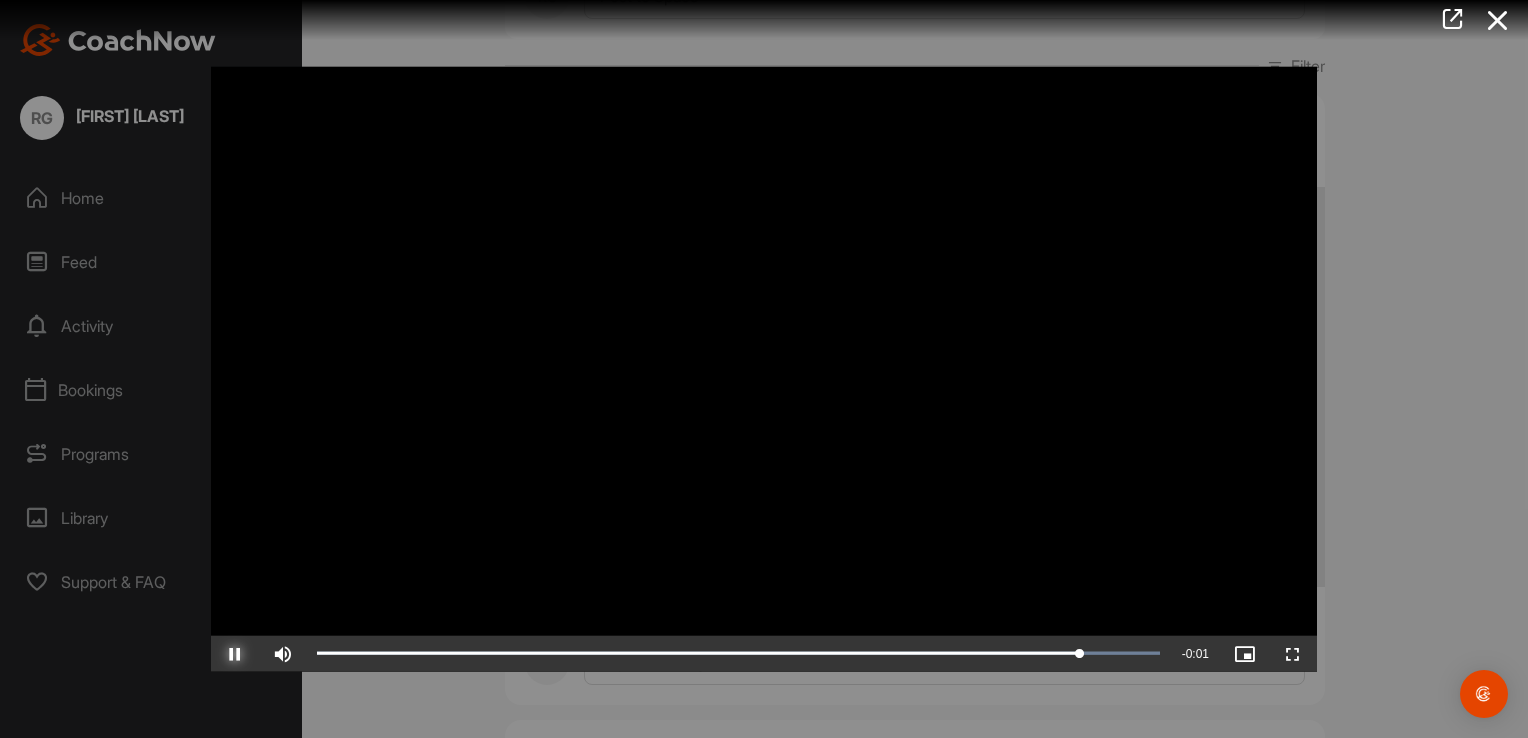 click at bounding box center (235, 653) 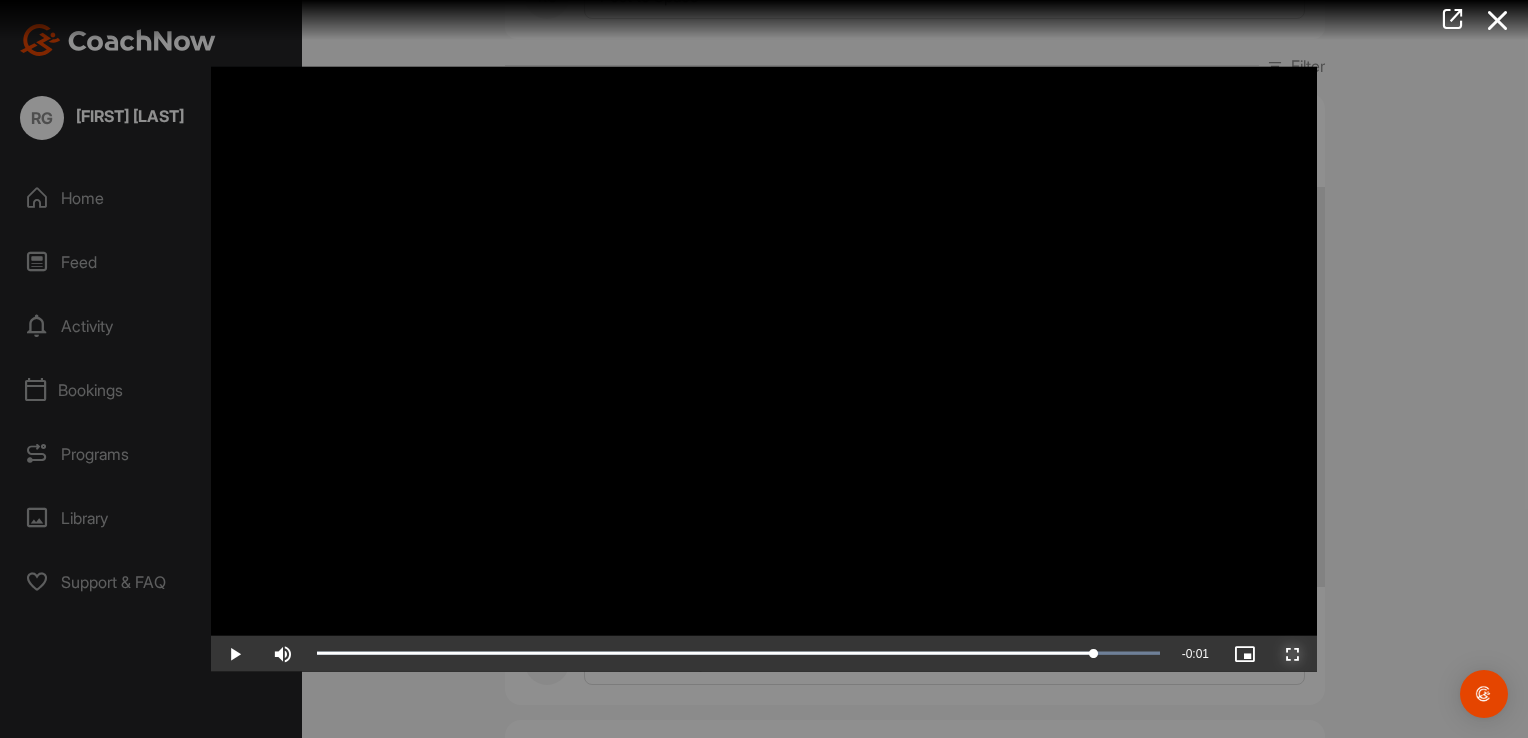 click at bounding box center (1293, 653) 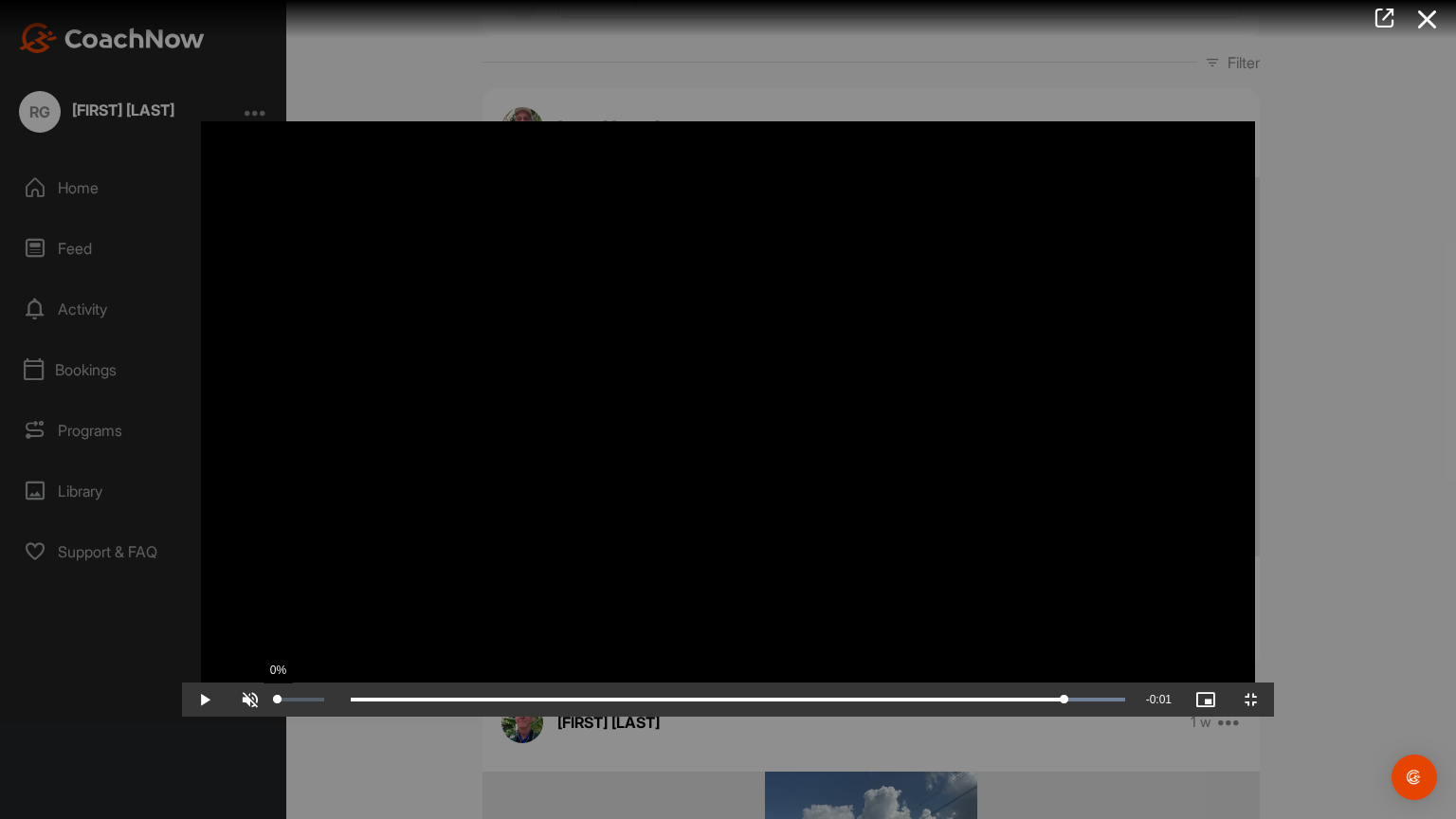 click on "0%" at bounding box center (300, 700) 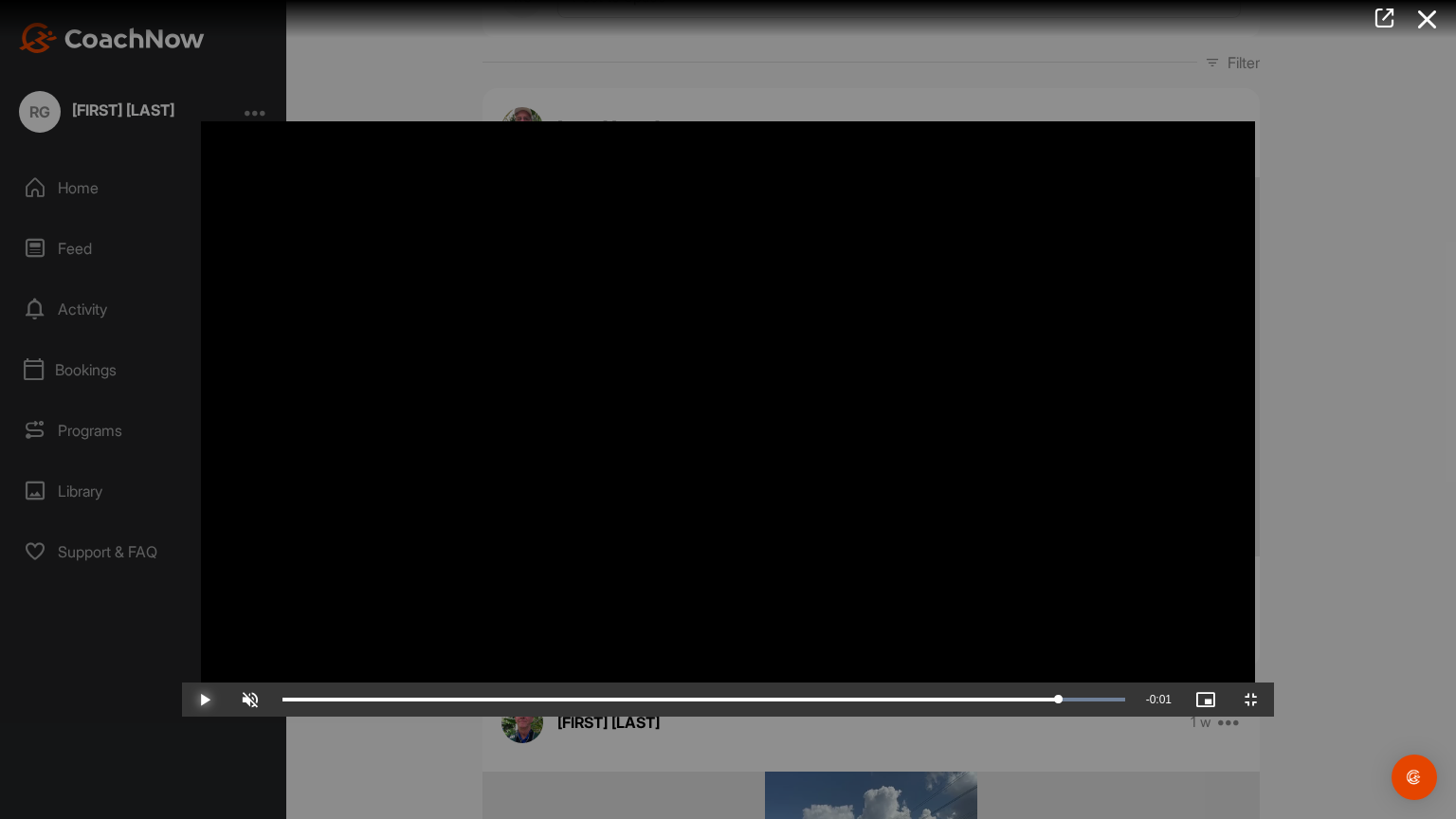 click at bounding box center (205, 700) 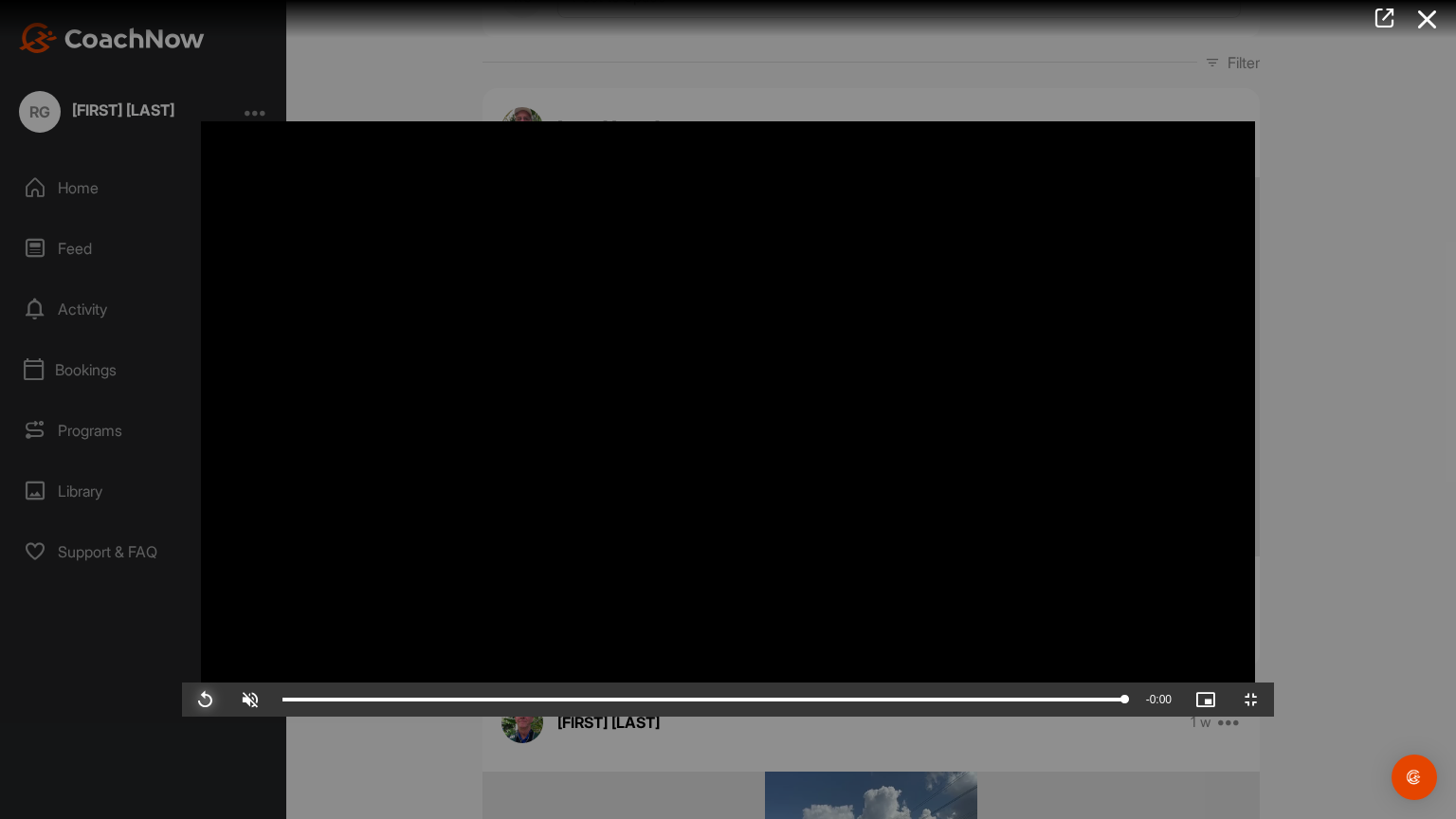 click at bounding box center [205, 700] 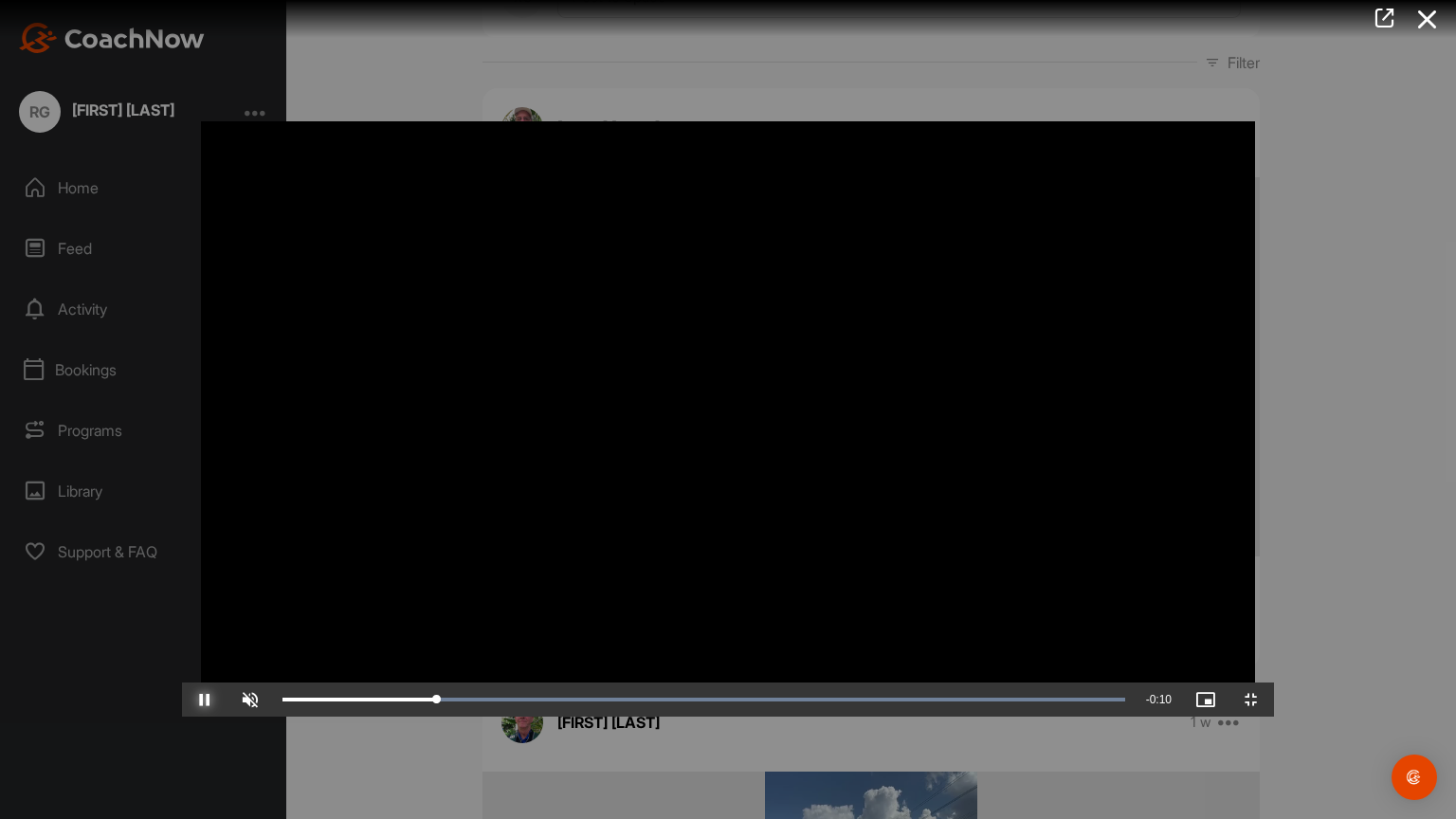 click at bounding box center [205, 700] 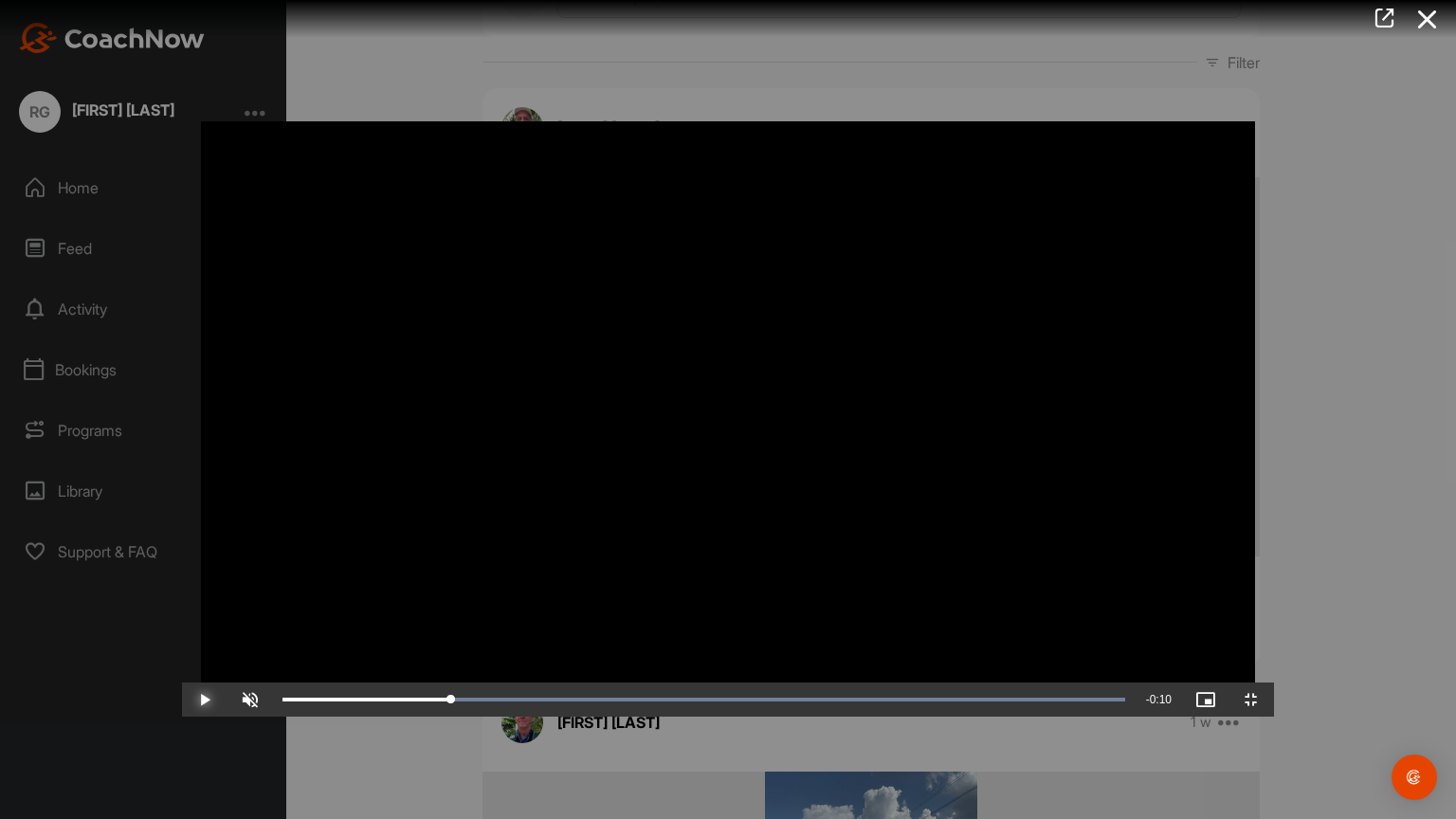 click at bounding box center (205, 700) 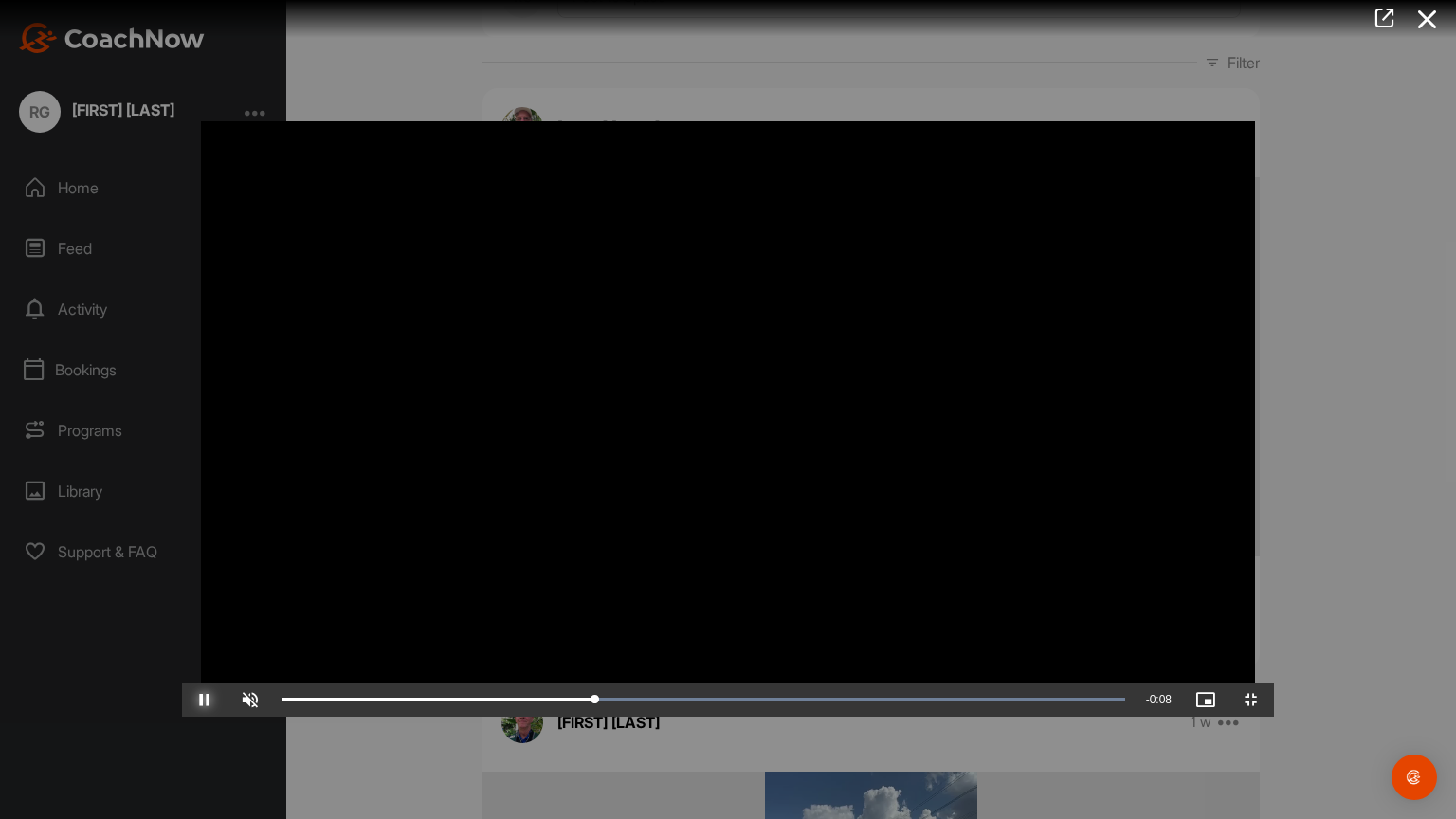 click at bounding box center (205, 700) 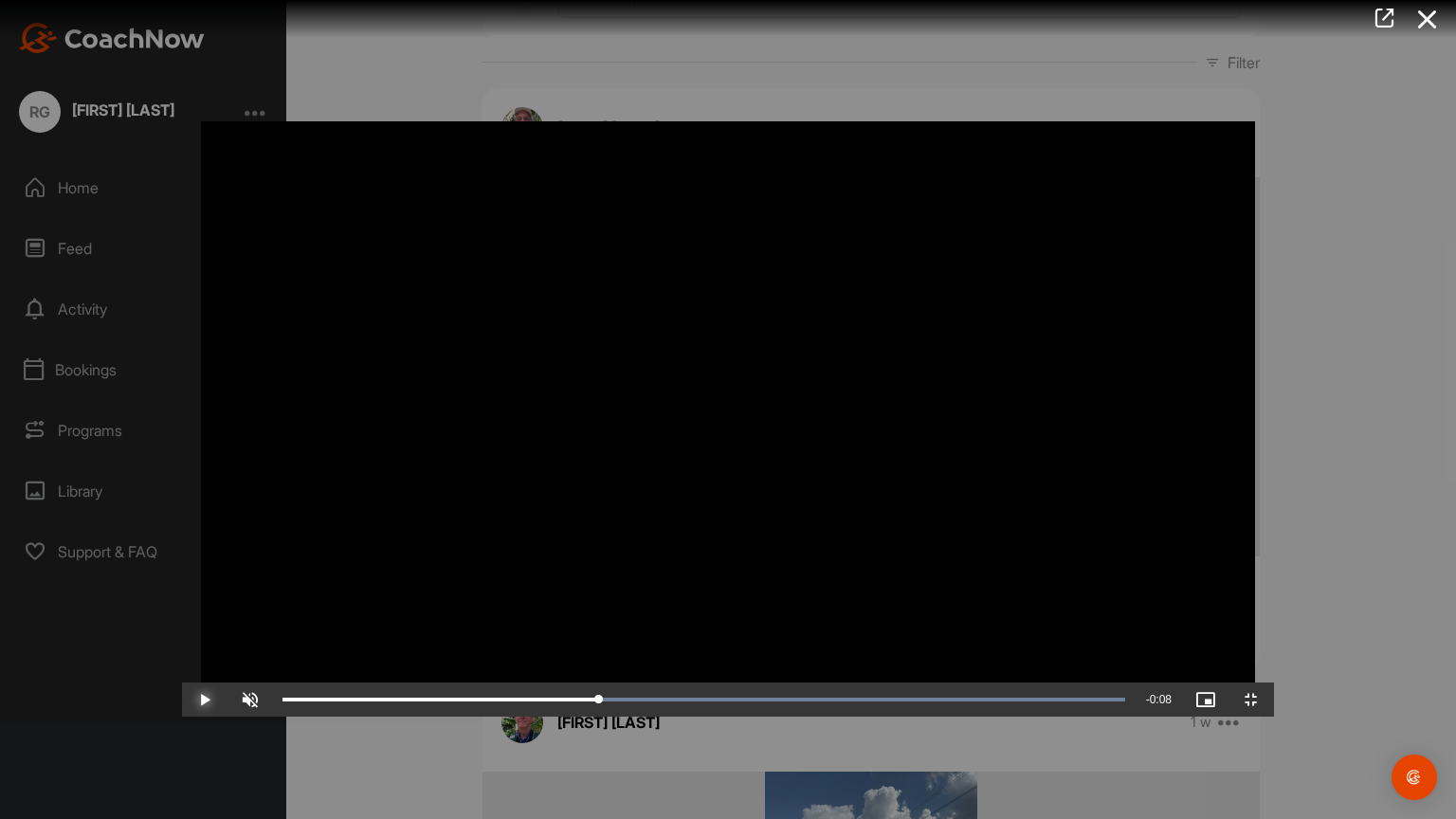 click at bounding box center [205, 700] 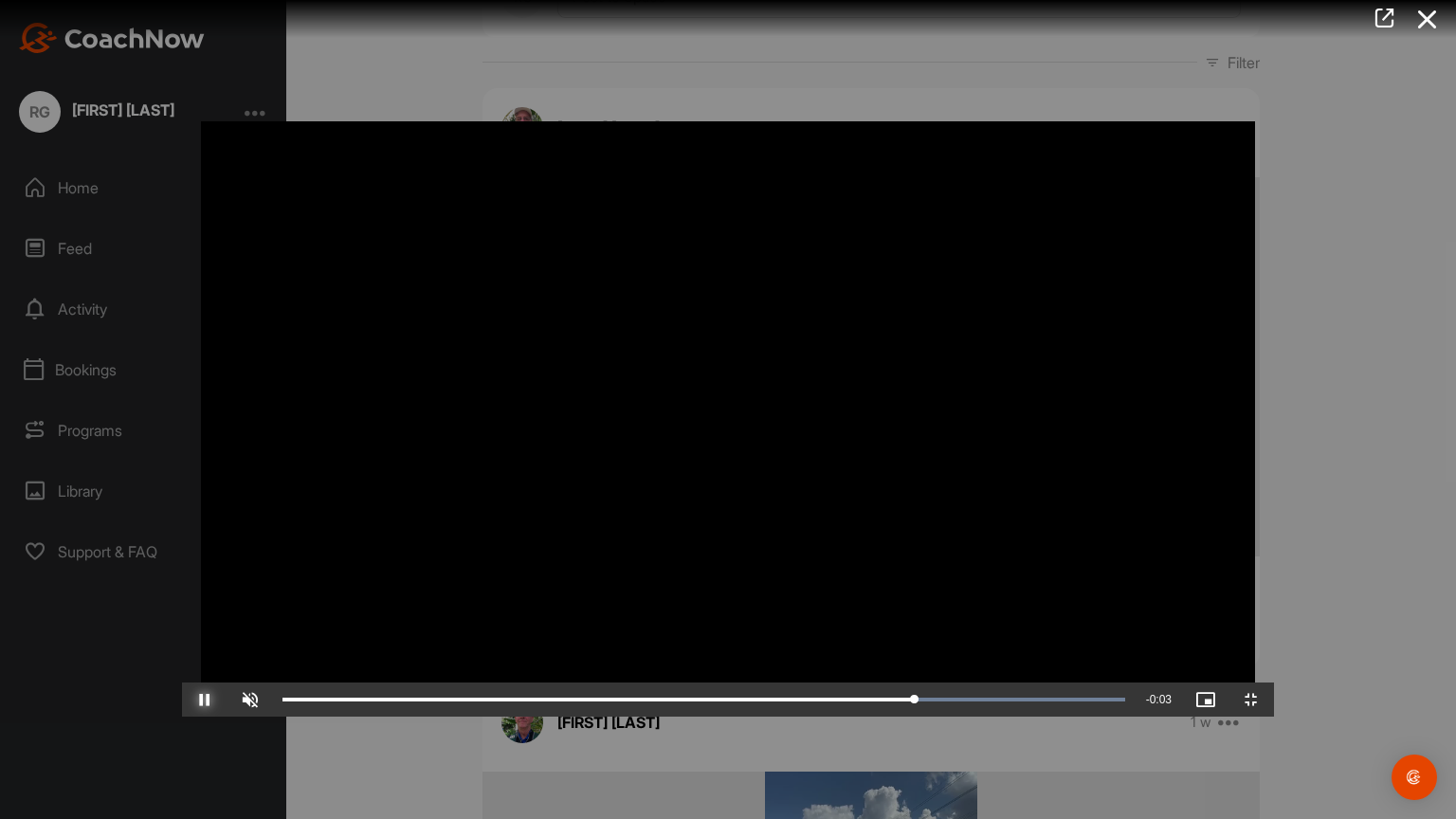 click at bounding box center (205, 700) 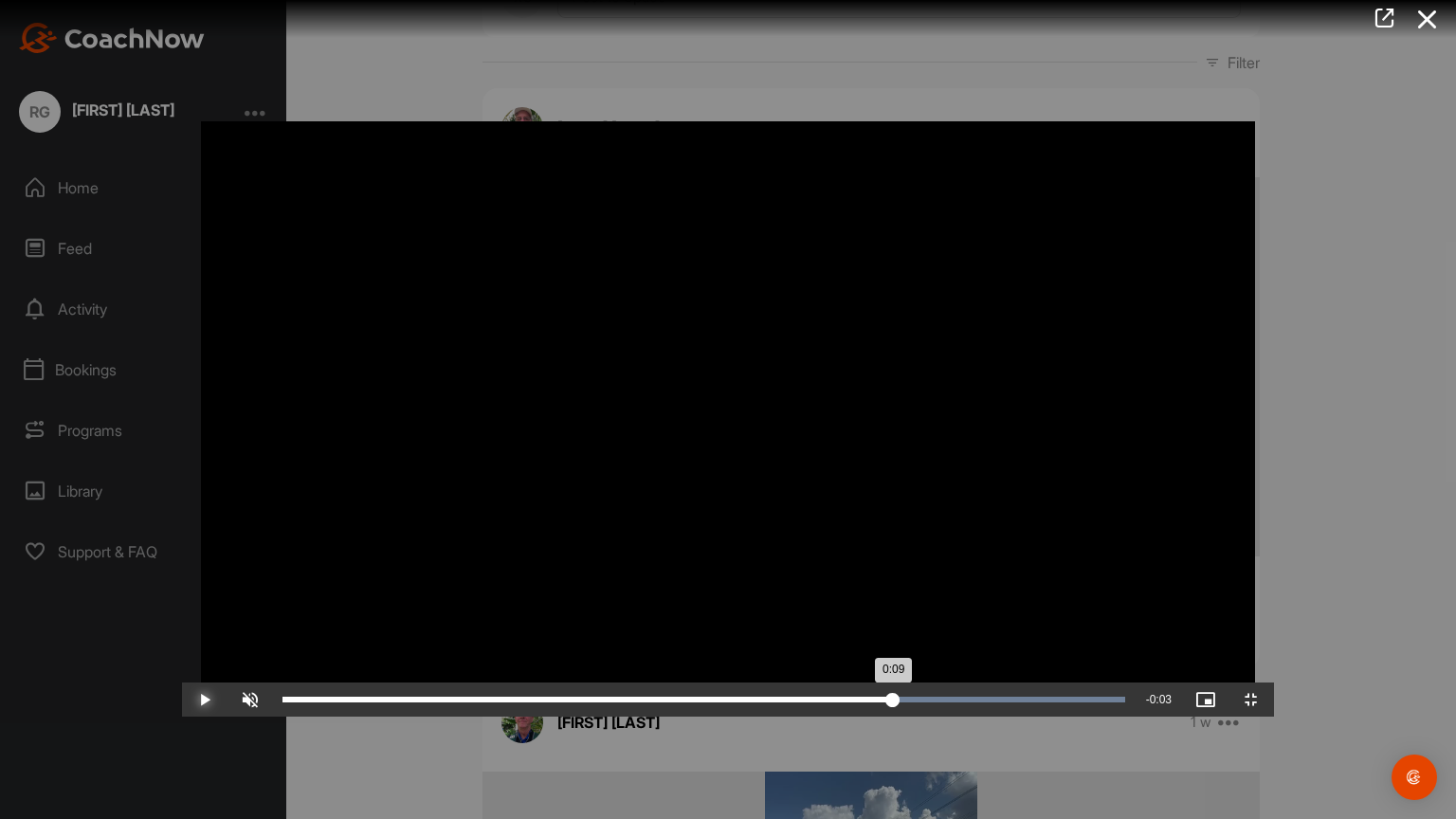 click on "Loaded :  100.00% 0:09 0:09" at bounding box center [703, 700] 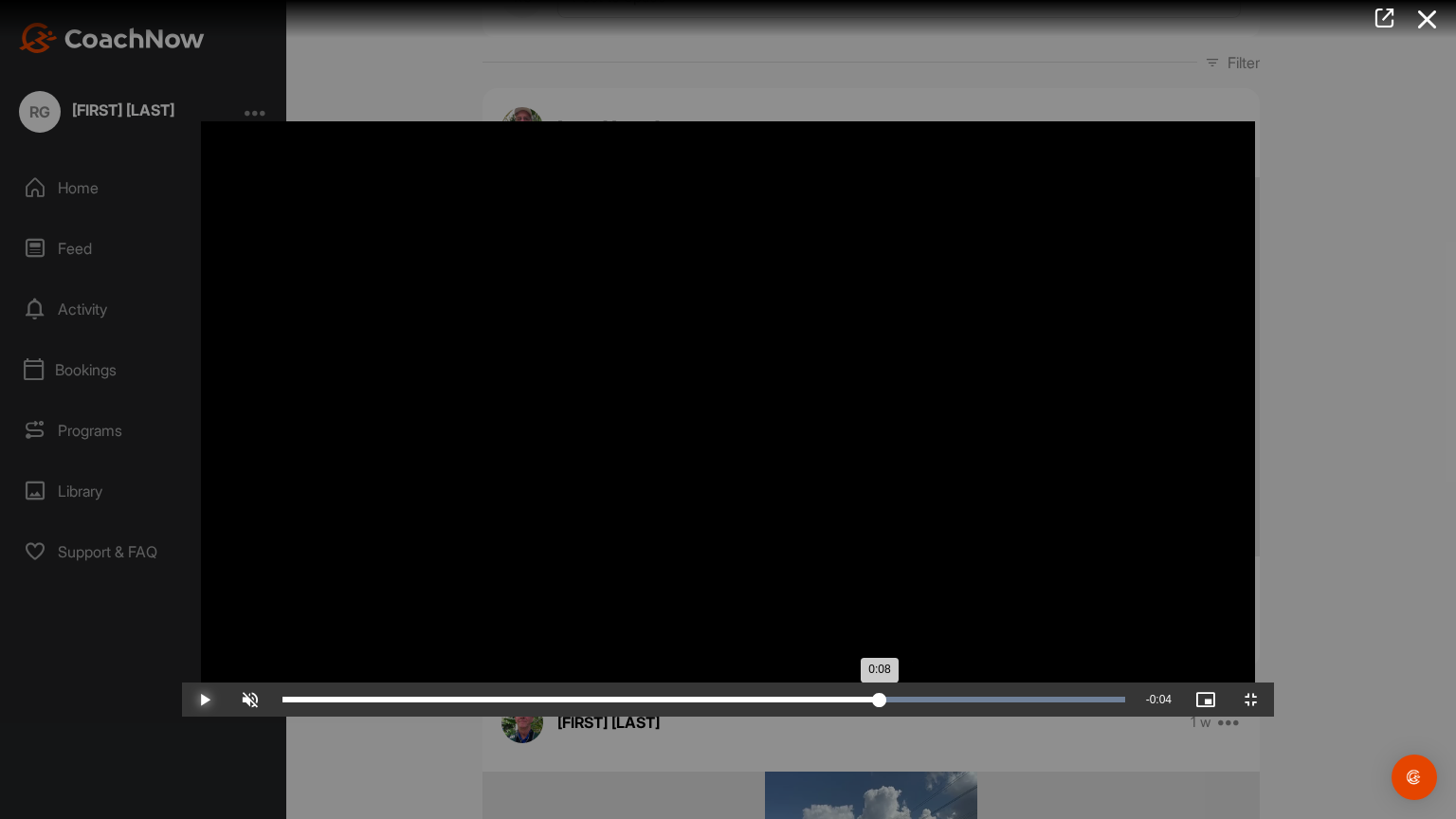 click on "Loaded :  100.00% 0:08 0:08" at bounding box center [703, 700] 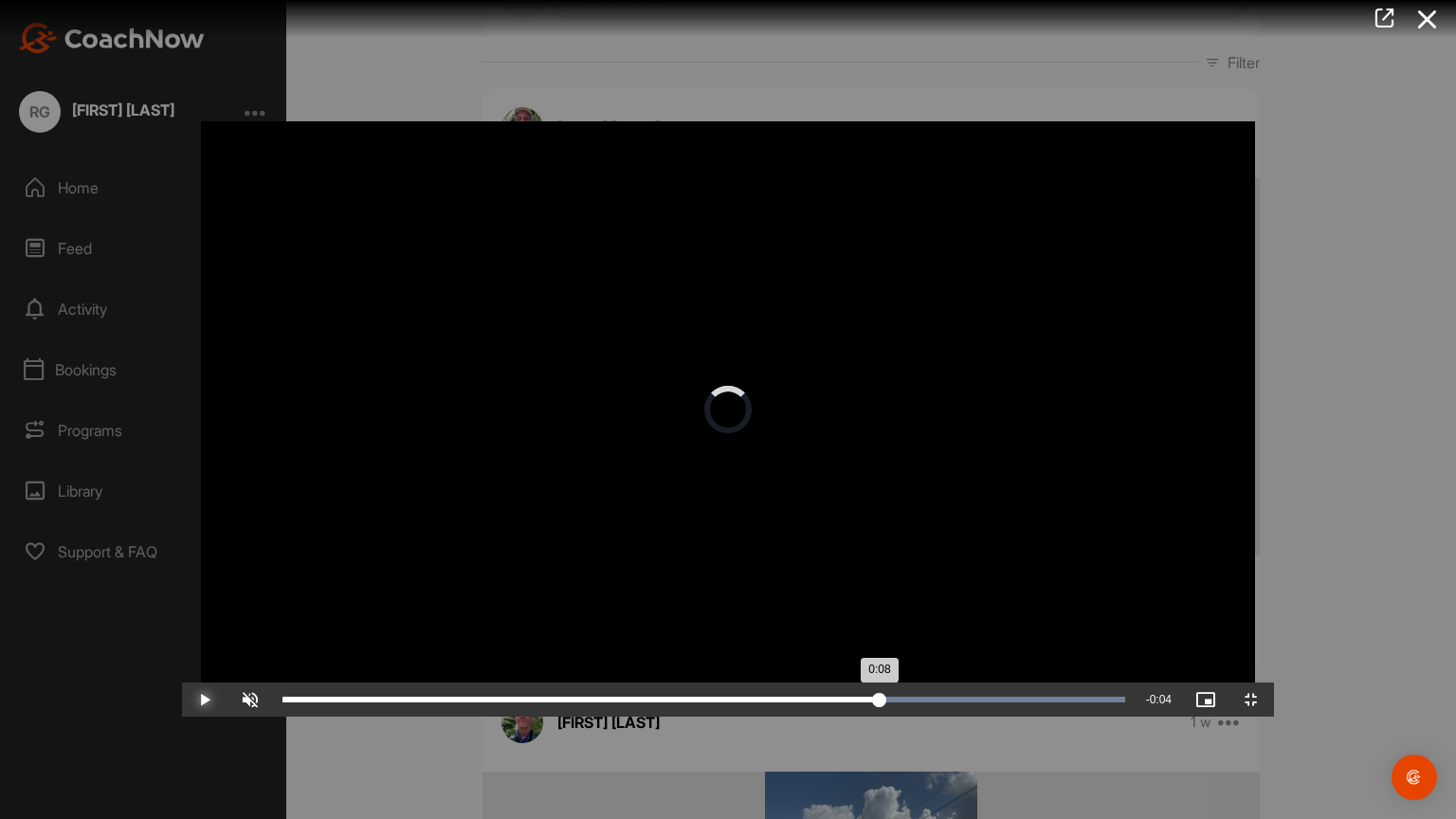 click on "0:08" at bounding box center (581, 700) 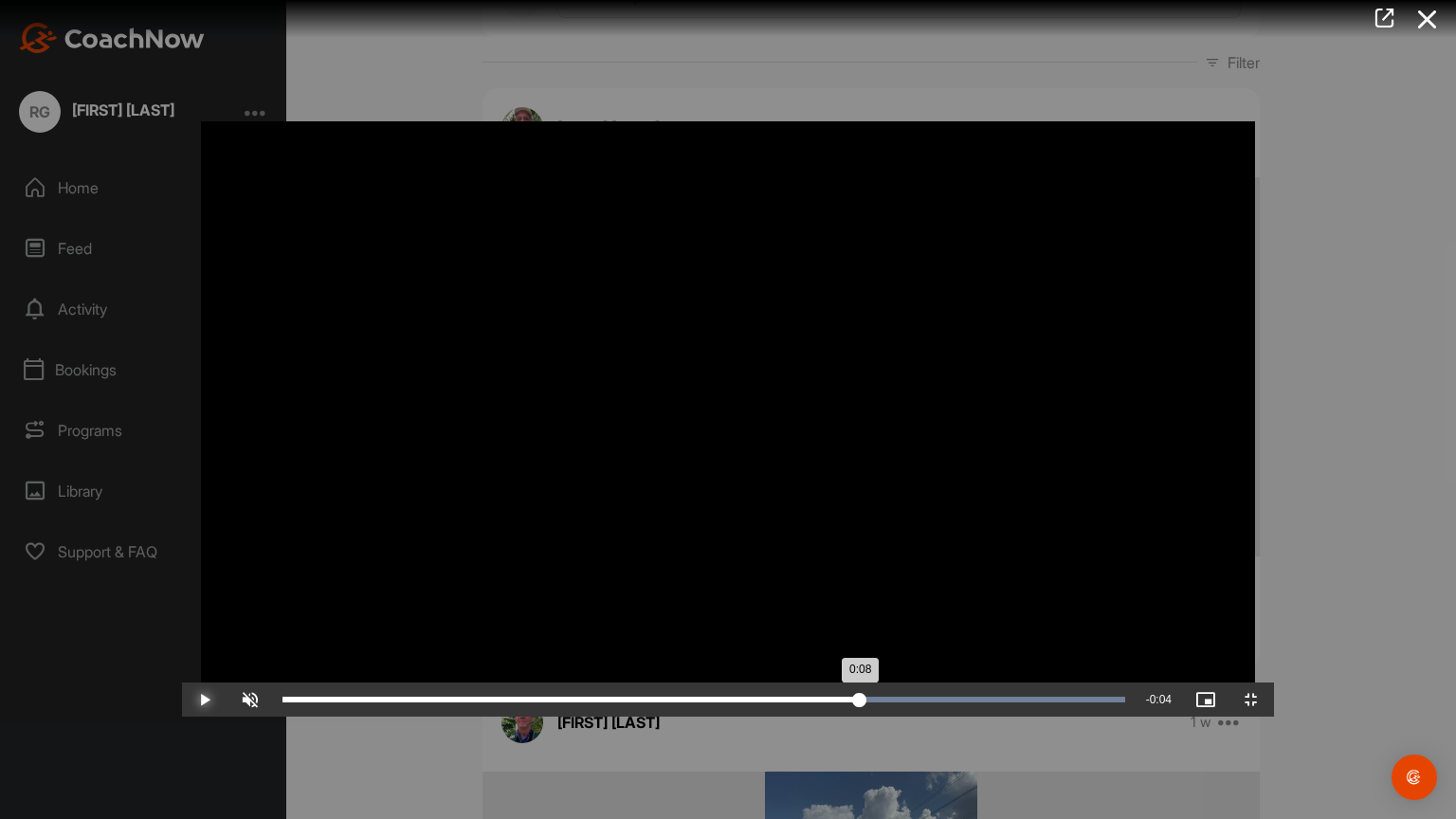 click on "Loaded :  100.00% 0:08 0:08" at bounding box center [703, 700] 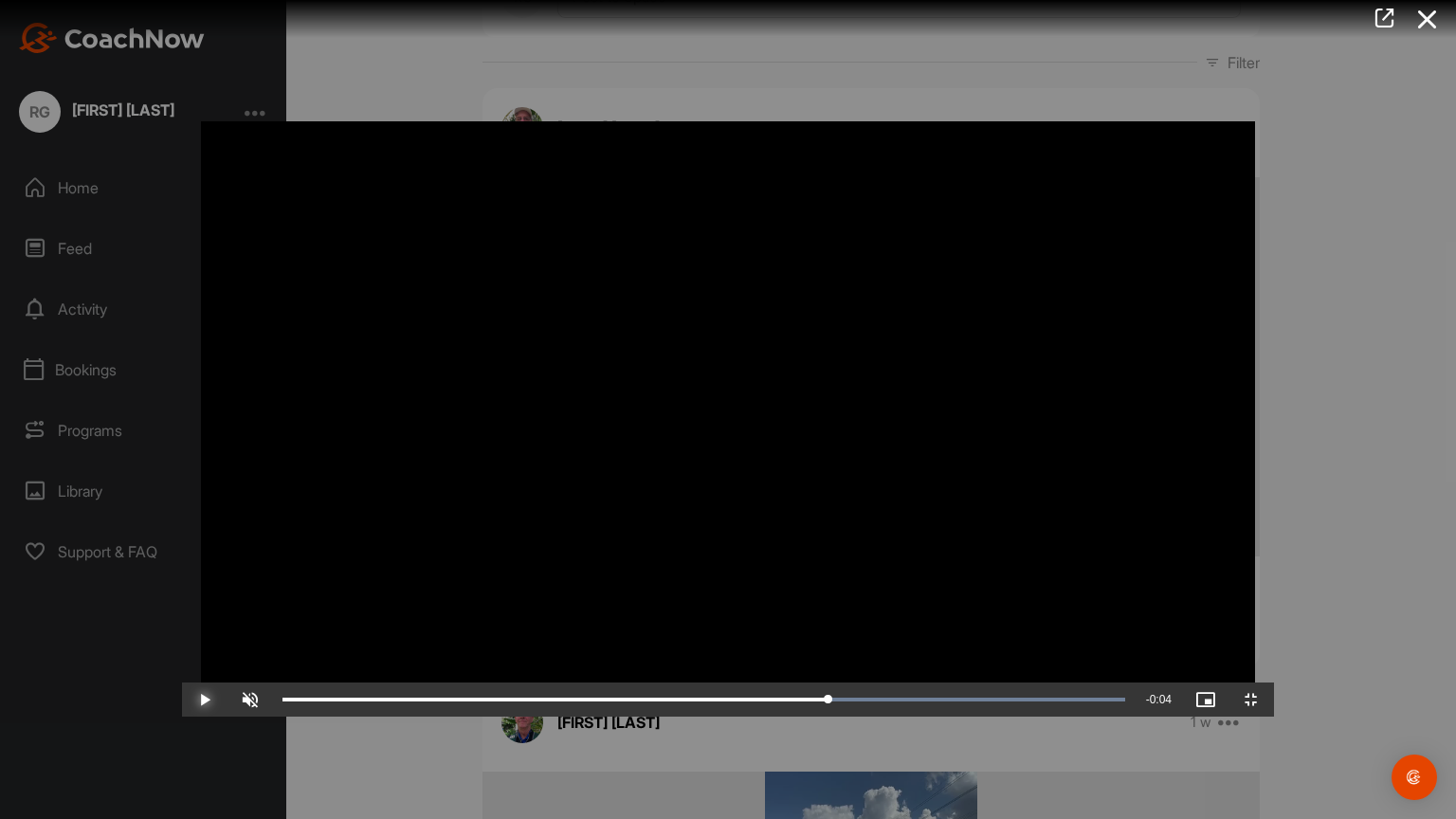click at bounding box center (205, 700) 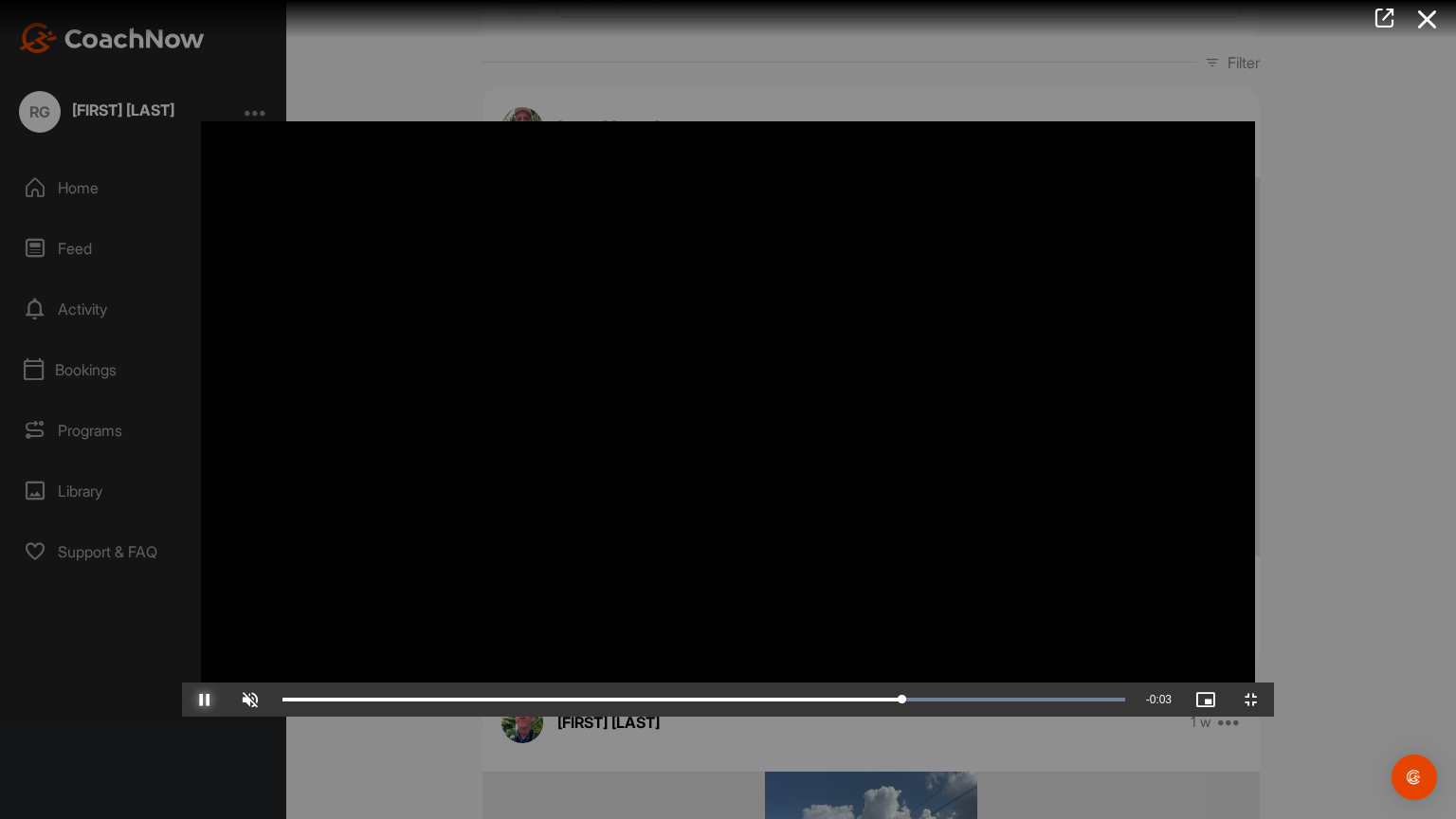 click at bounding box center (205, 700) 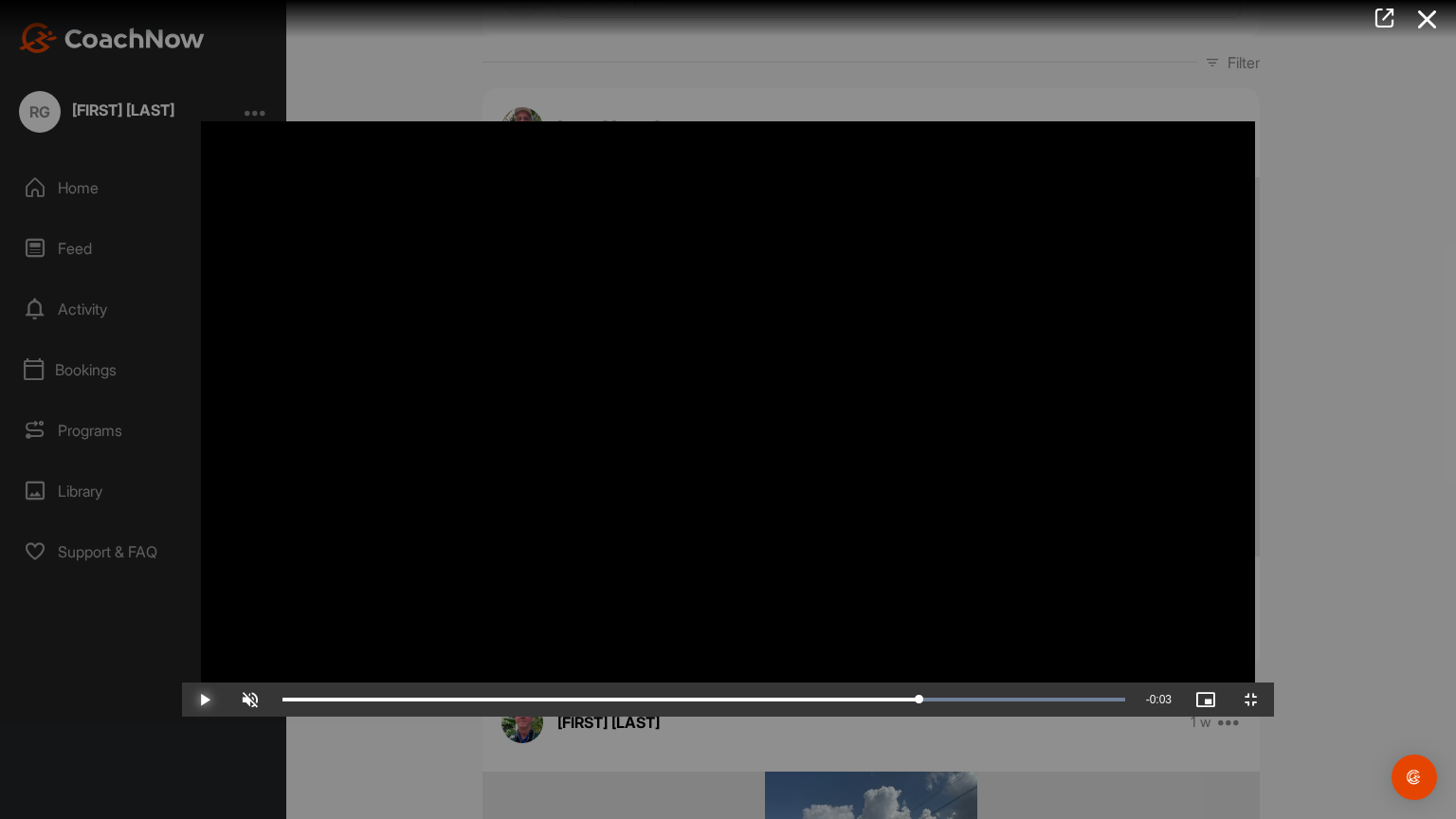 click at bounding box center (205, 700) 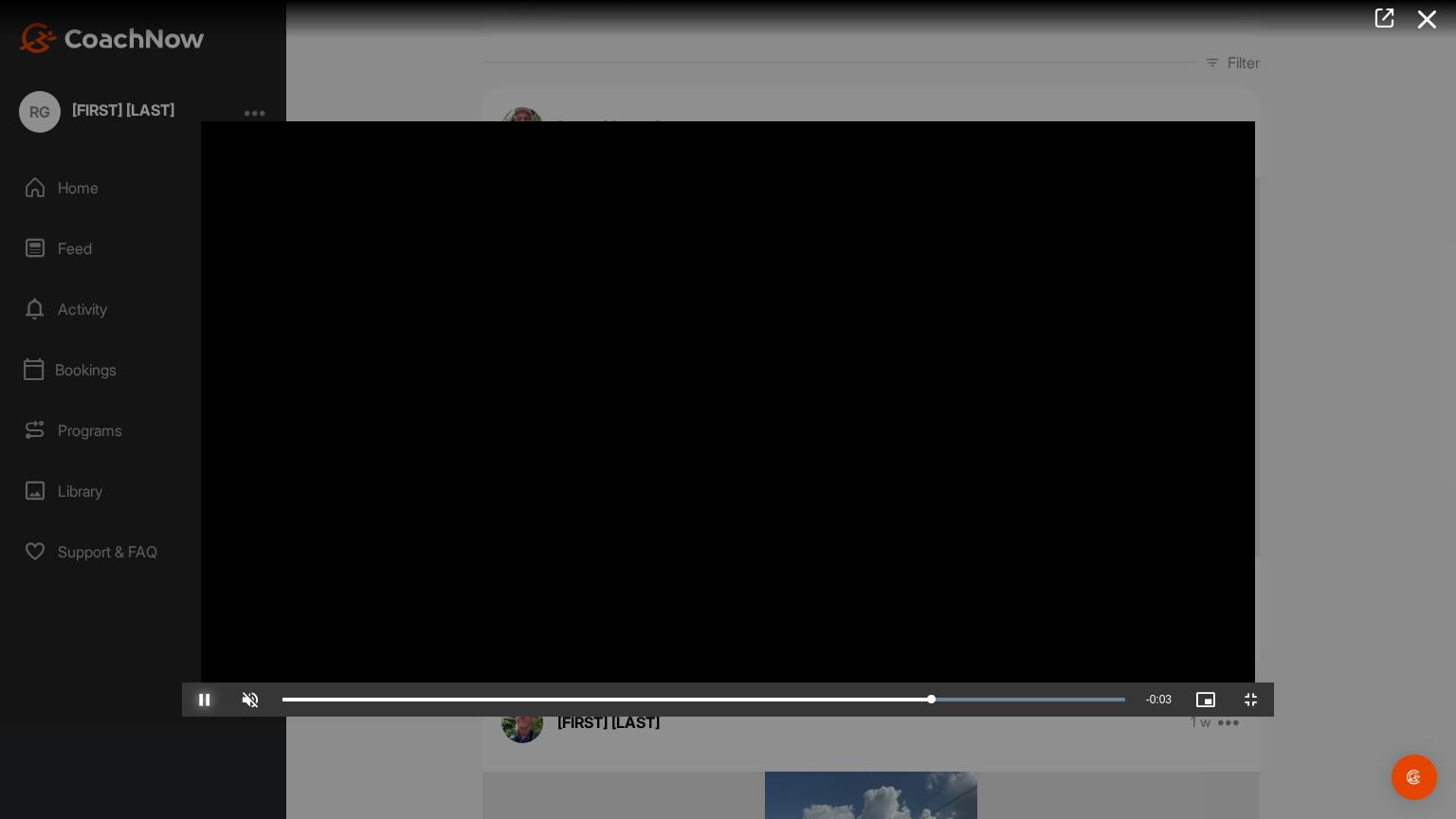 click at bounding box center (205, 700) 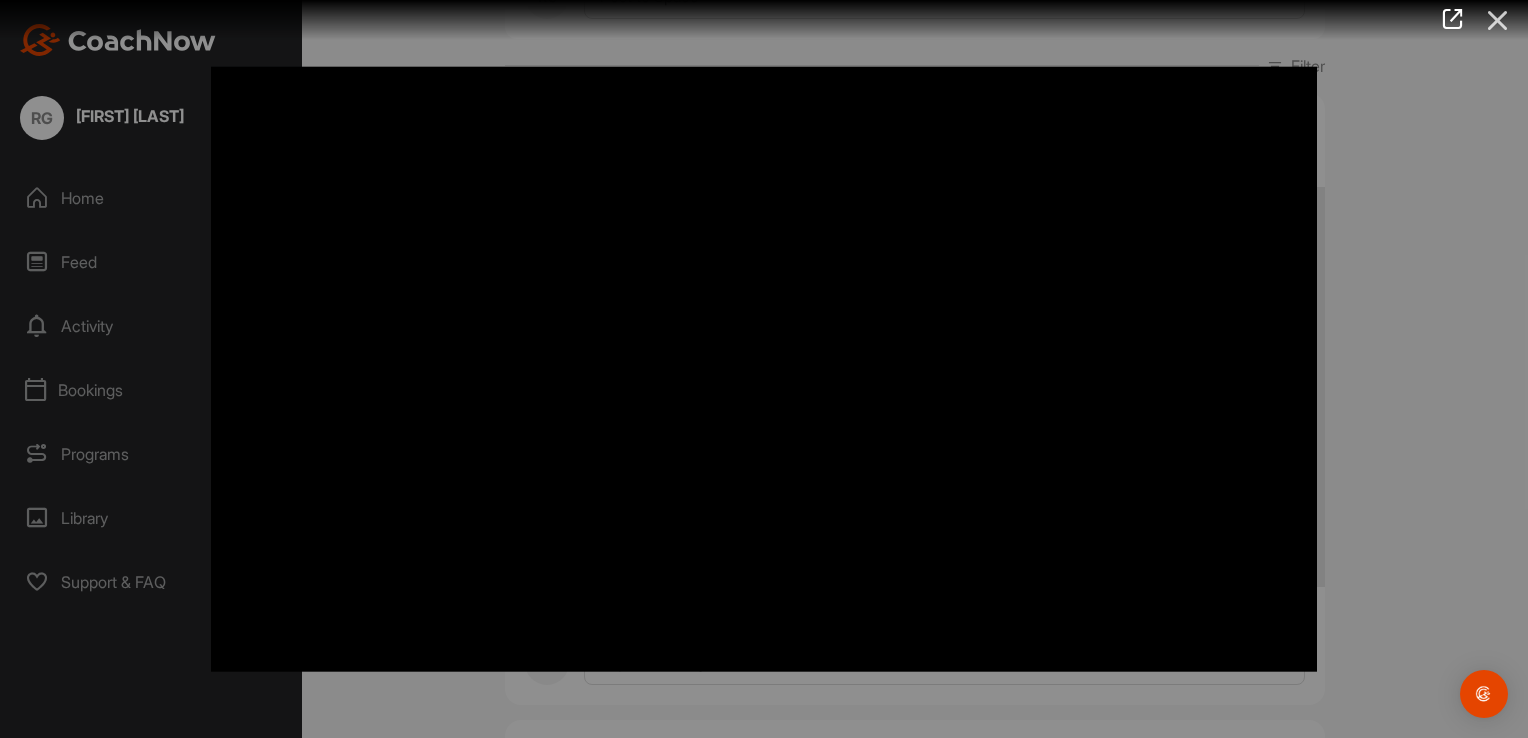 click at bounding box center (1498, 20) 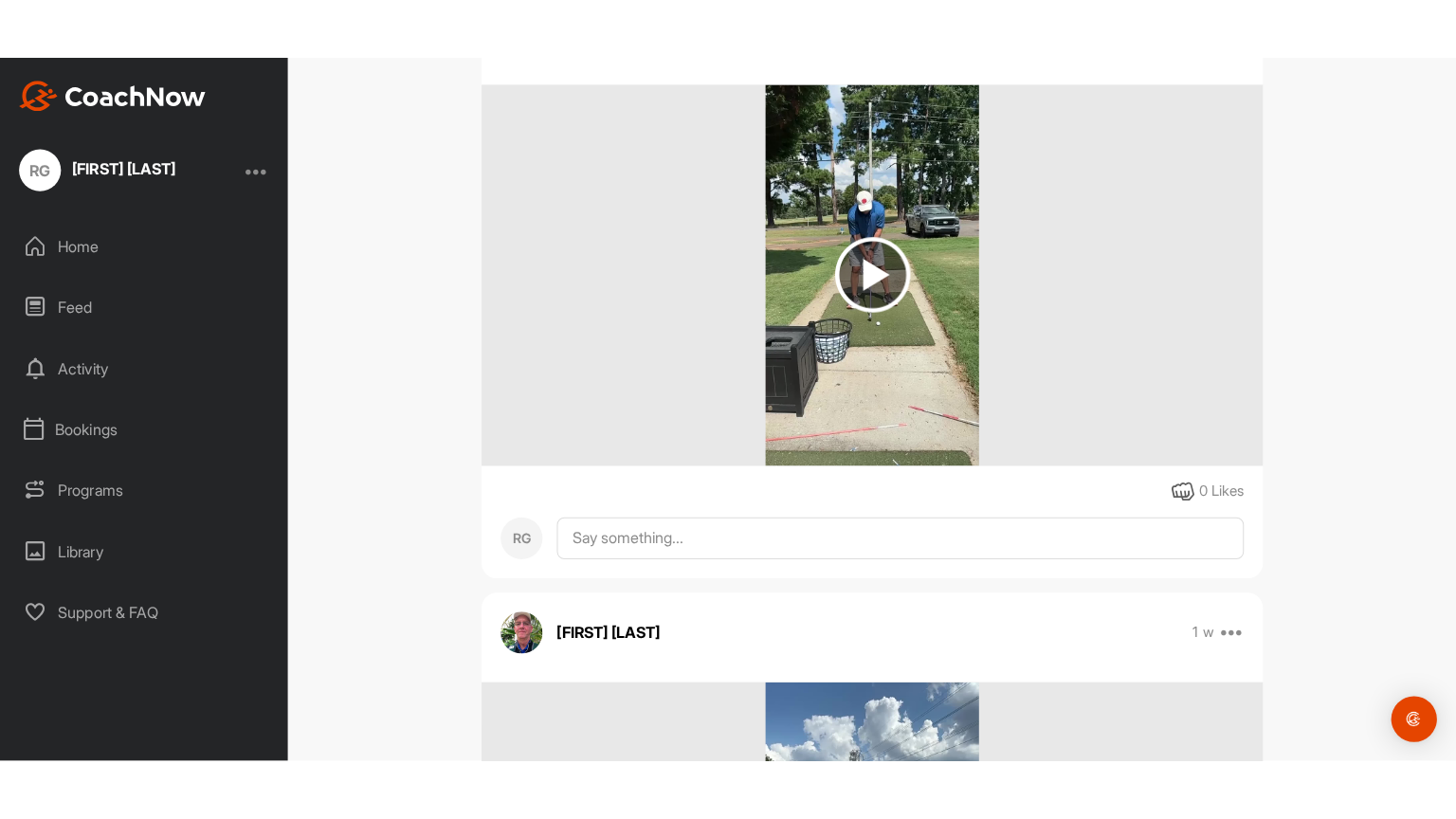 scroll, scrollTop: 828, scrollLeft: 0, axis: vertical 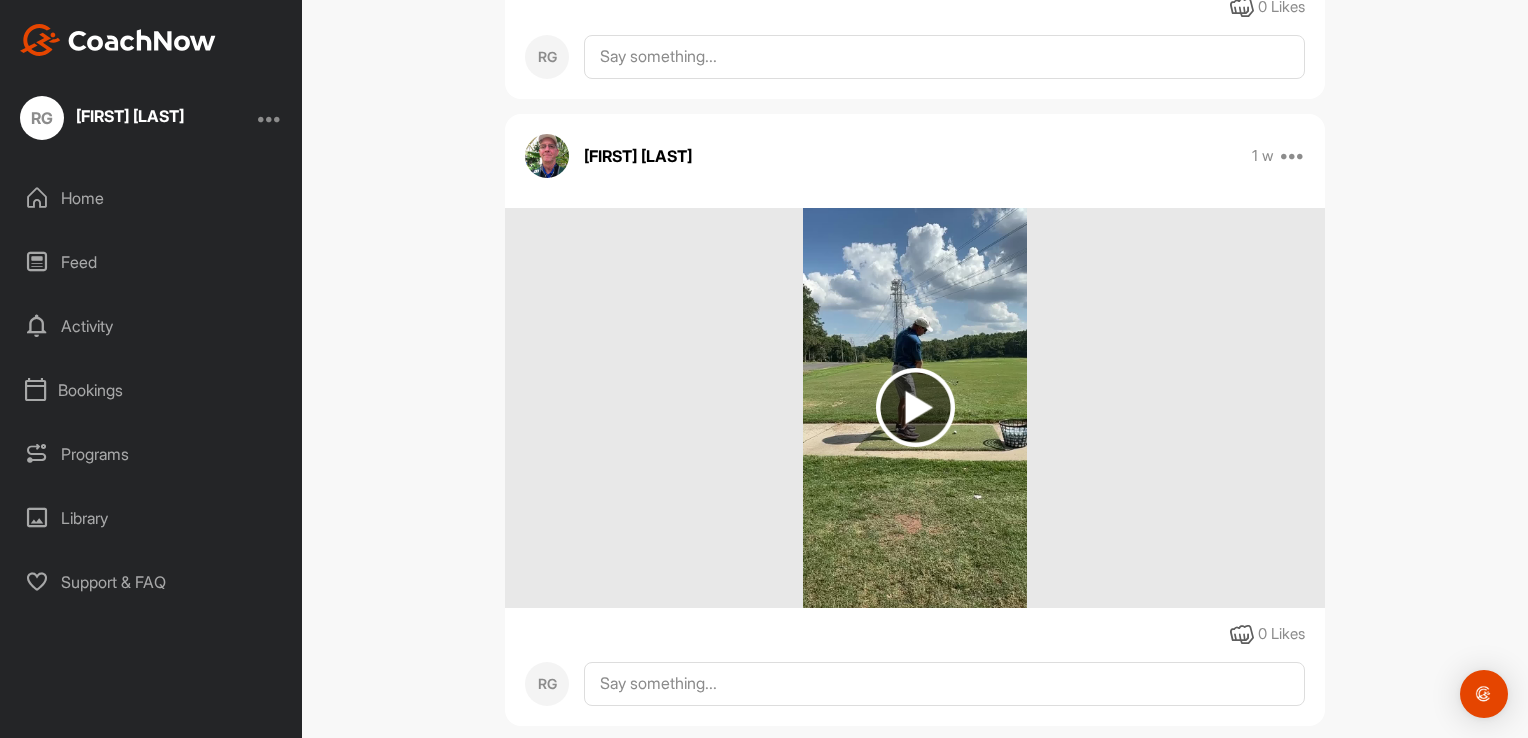 click at bounding box center (915, 407) 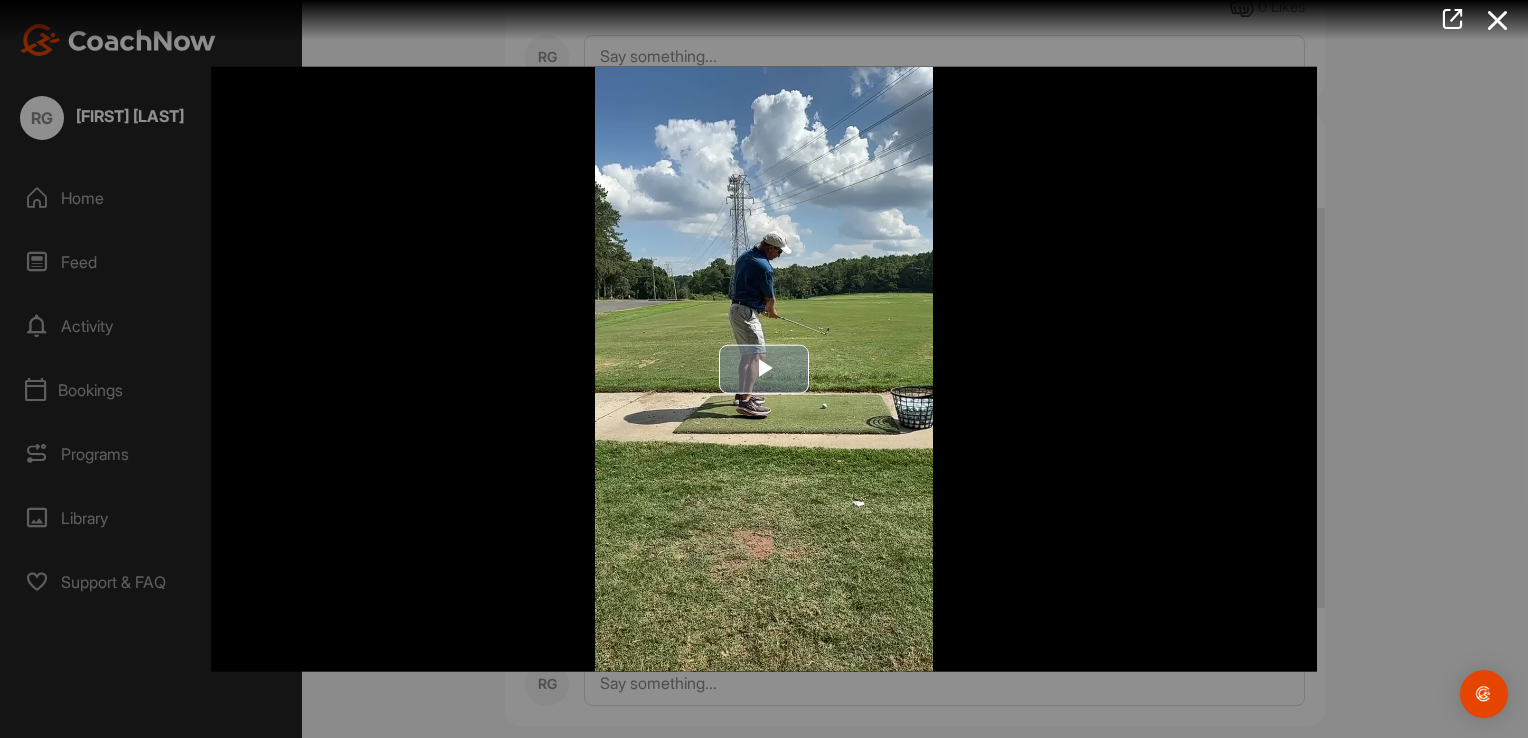 click at bounding box center (764, 369) 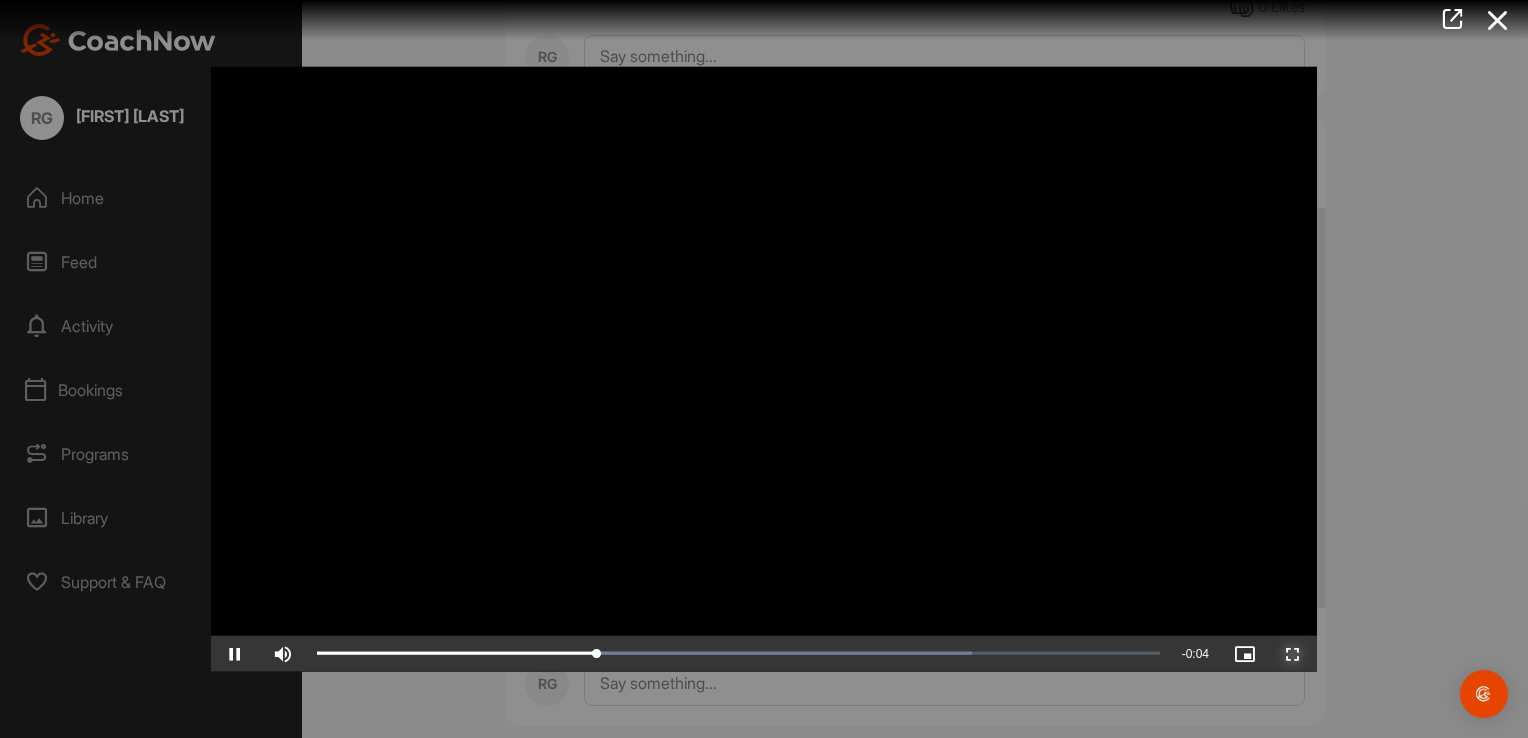 click at bounding box center [1293, 653] 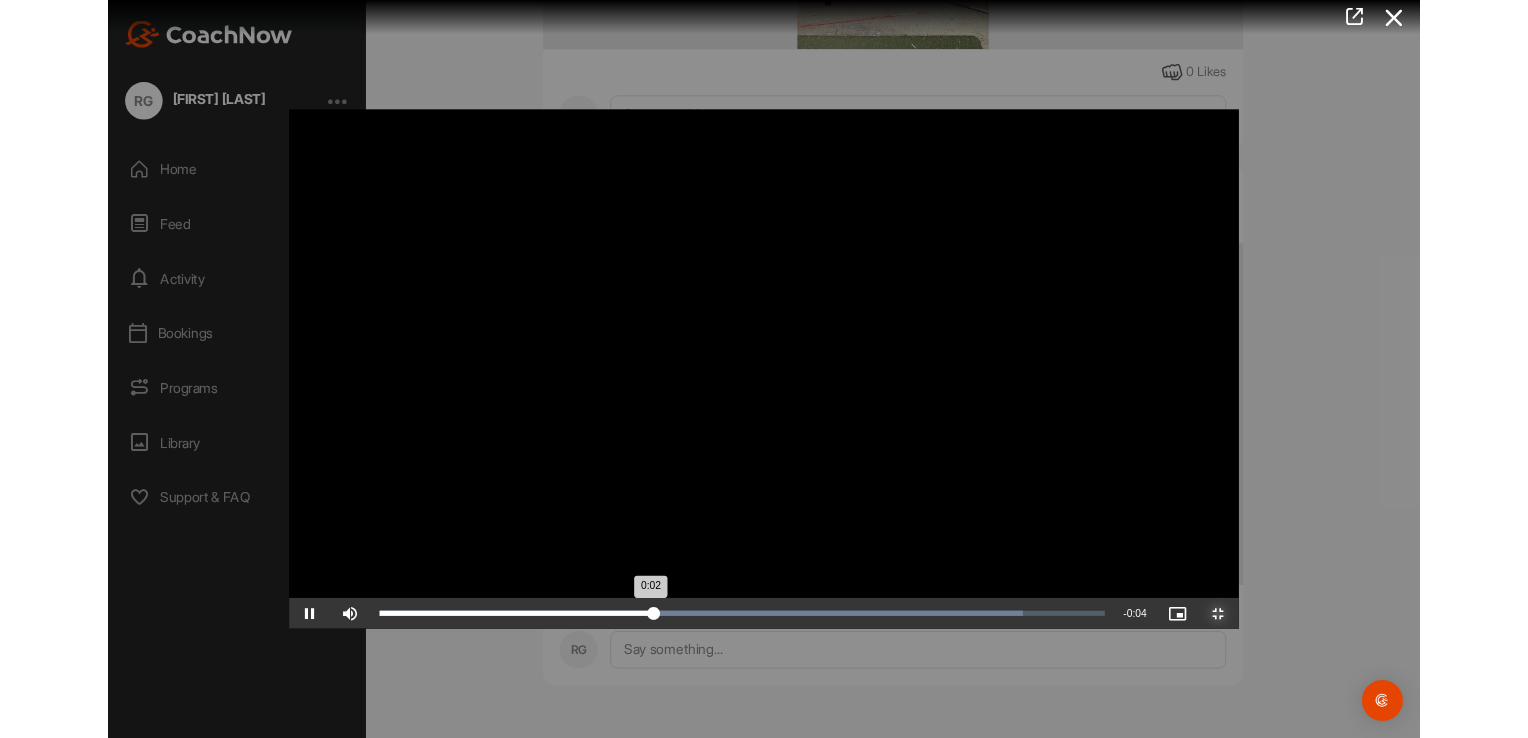 scroll, scrollTop: 796, scrollLeft: 0, axis: vertical 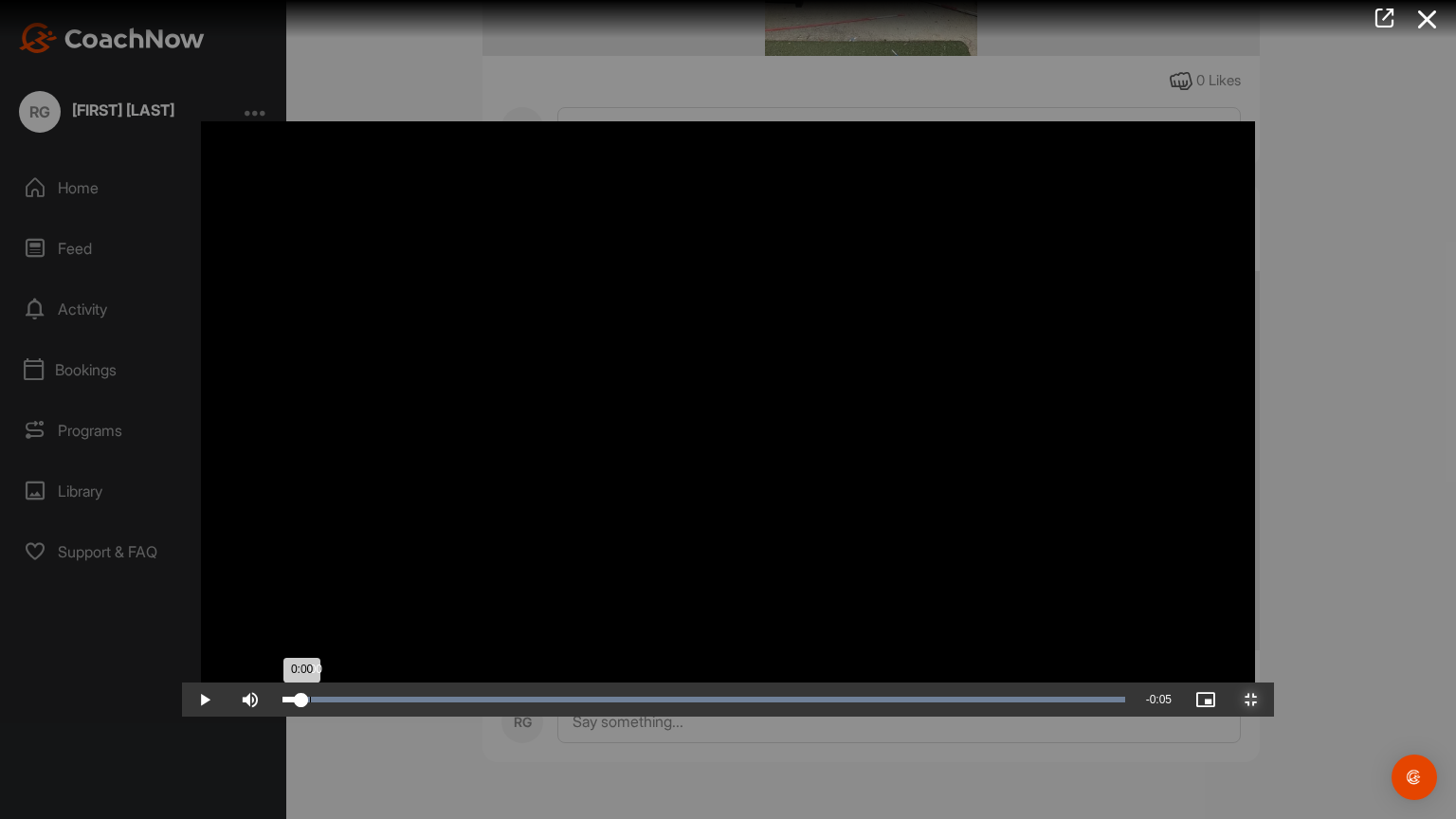 click on "0:00" at bounding box center [292, 700] 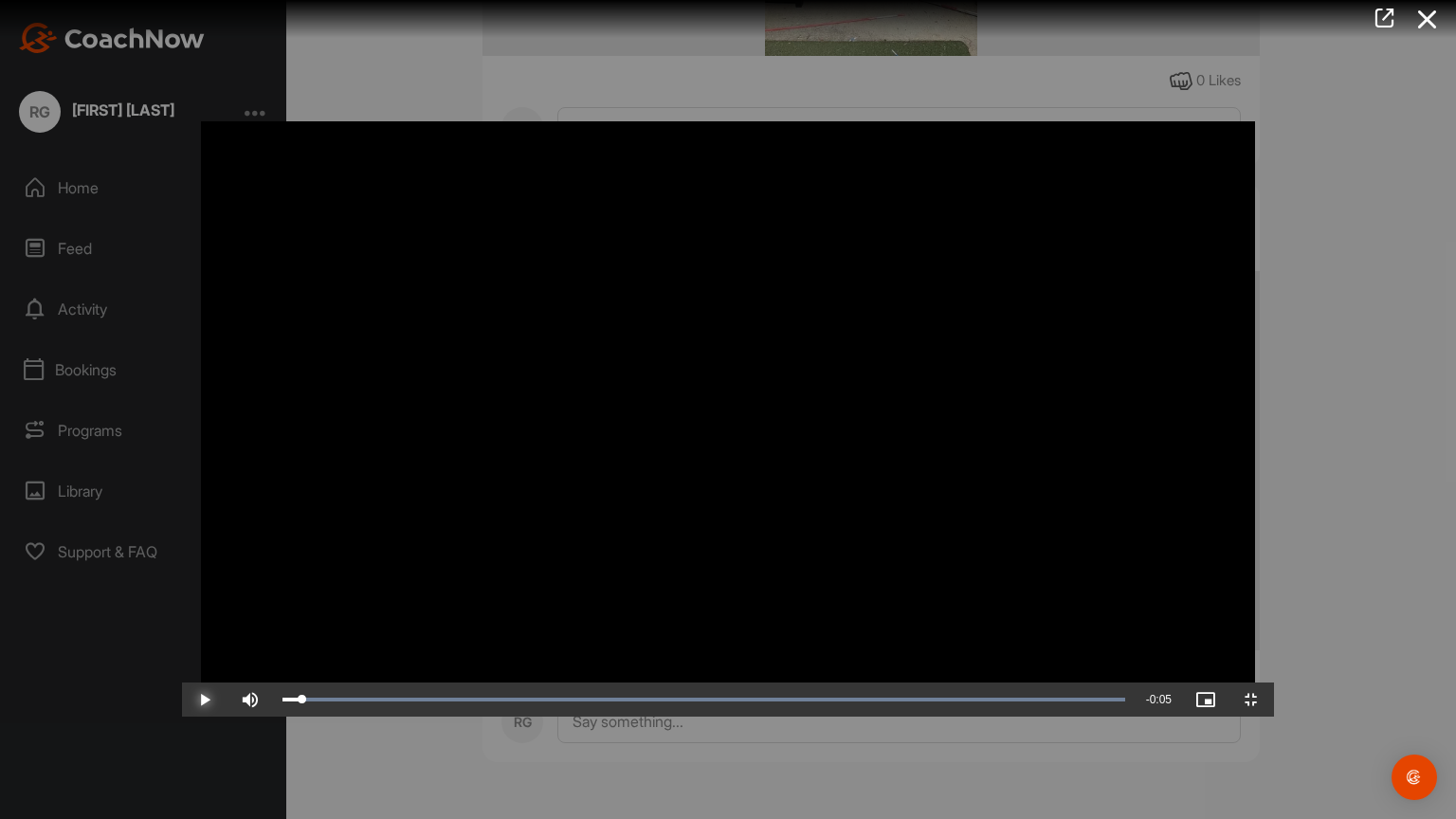 click at bounding box center (205, 700) 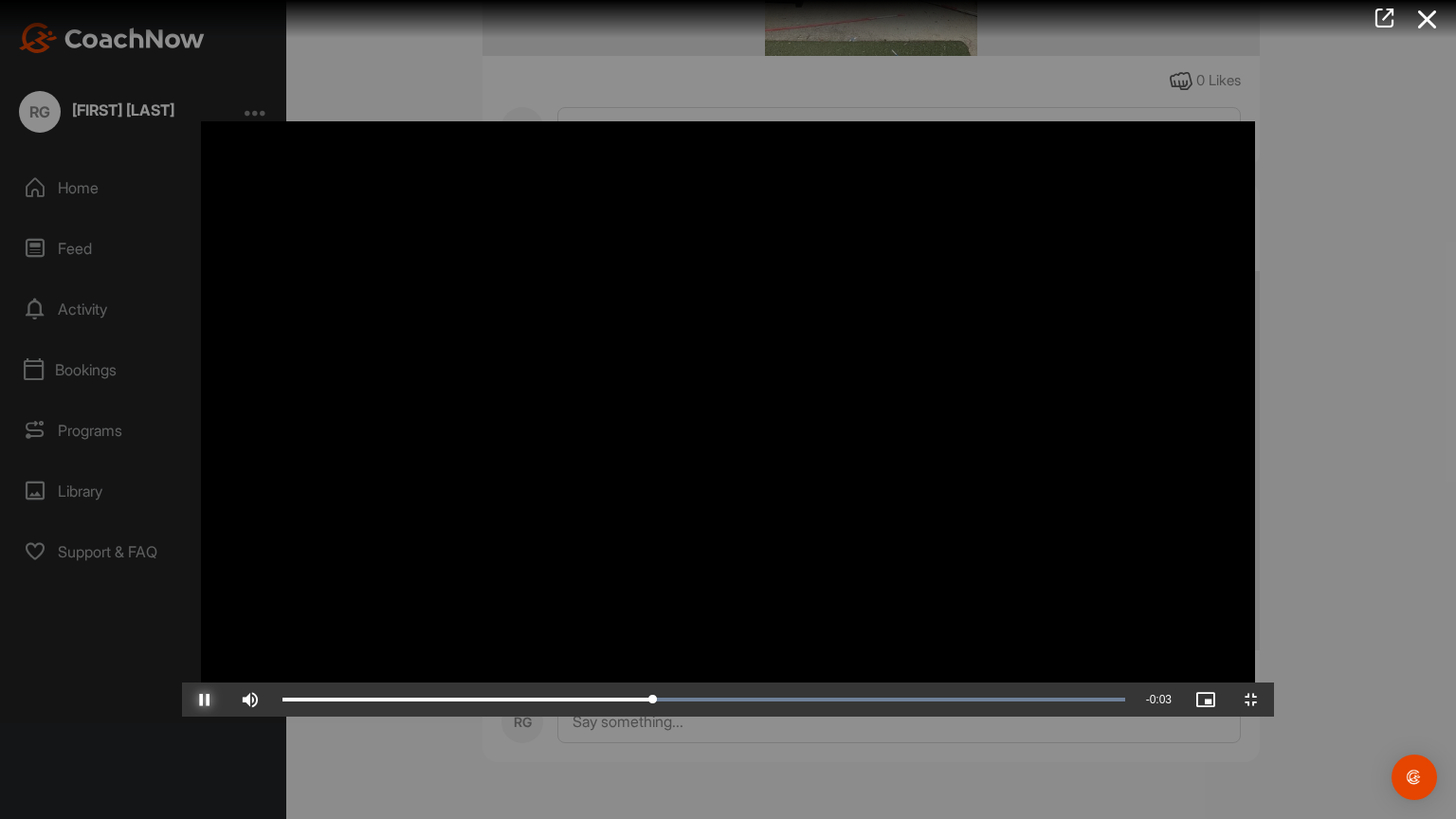 click at bounding box center (205, 700) 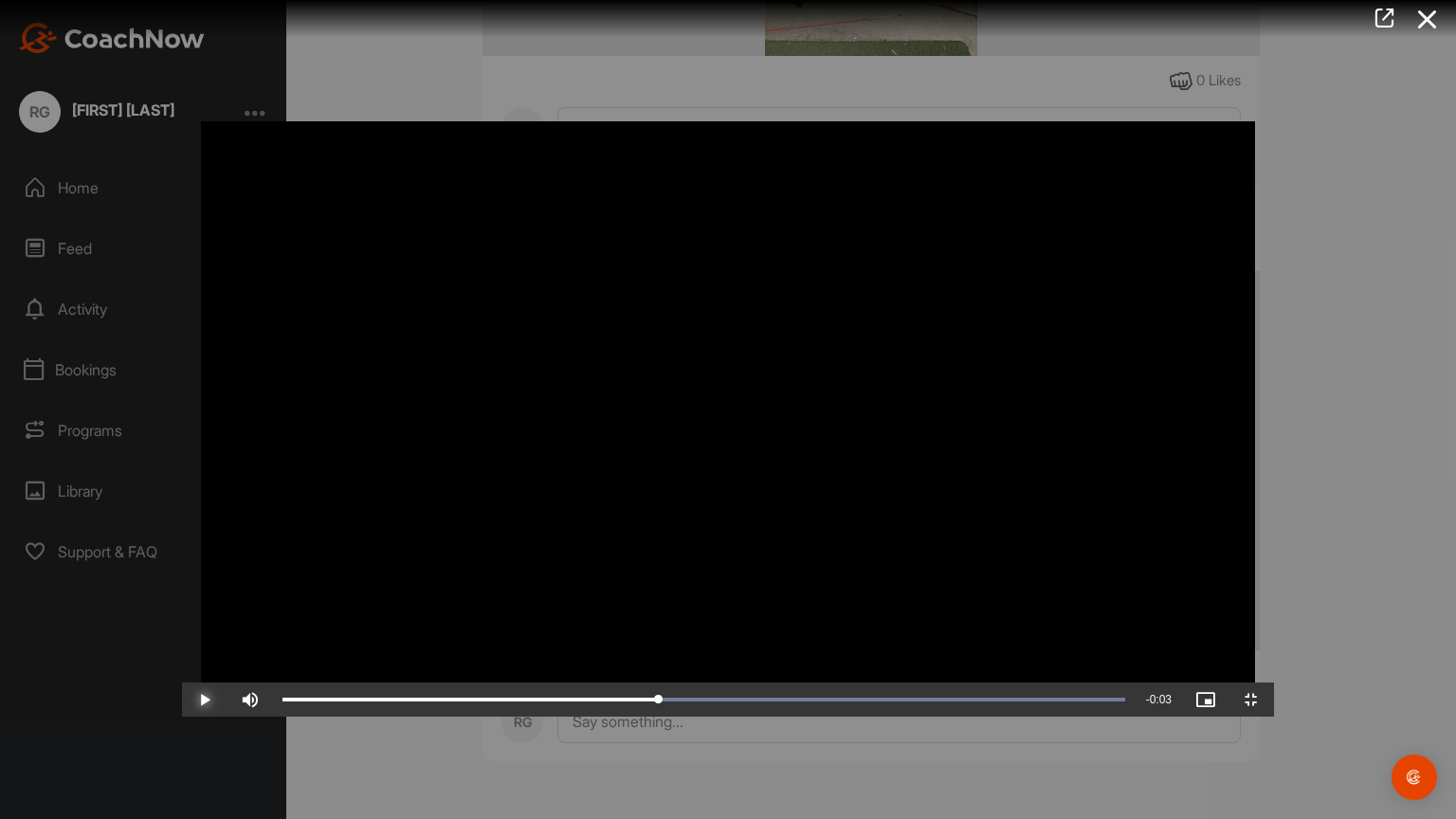type 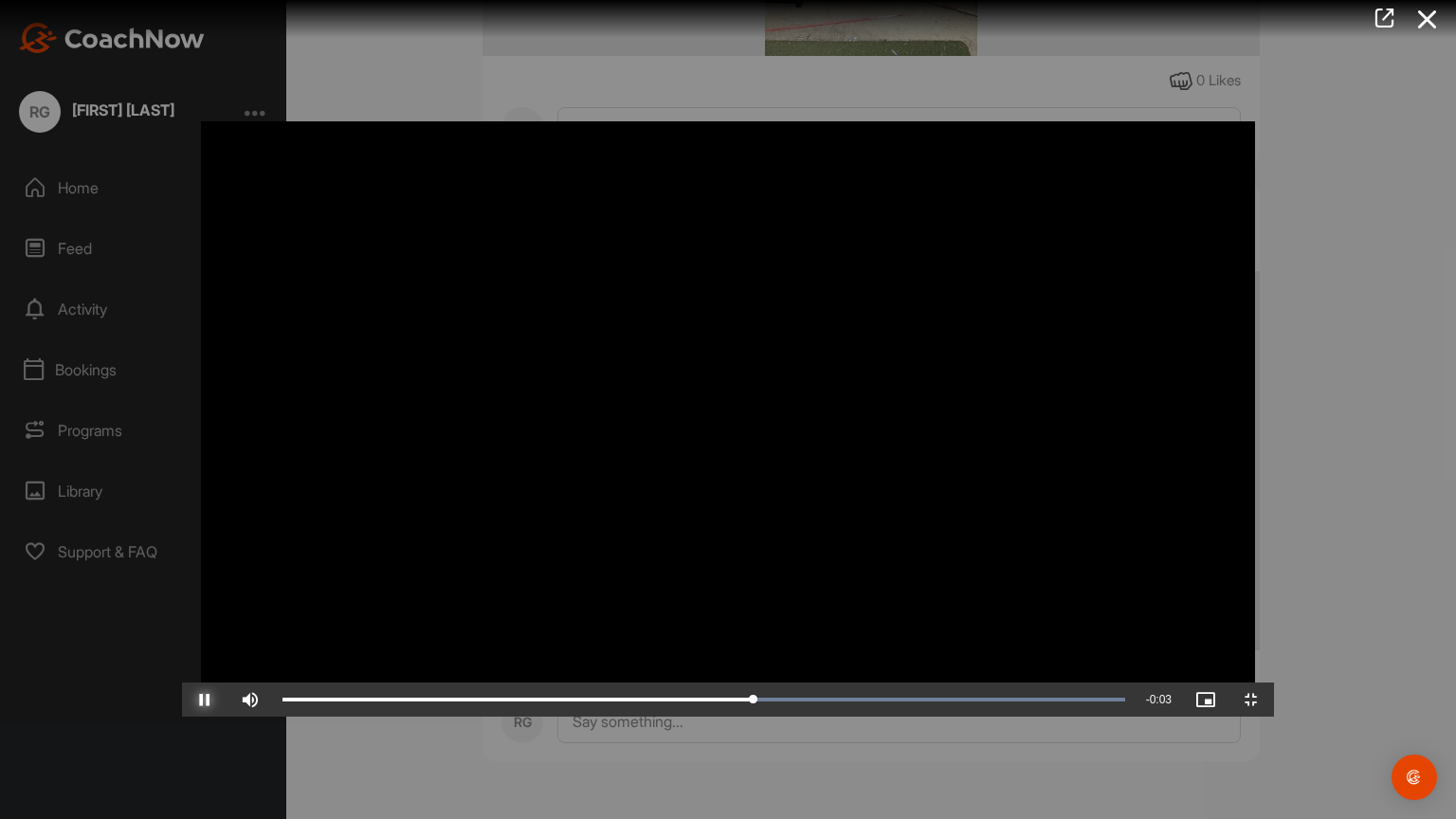 click at bounding box center (205, 700) 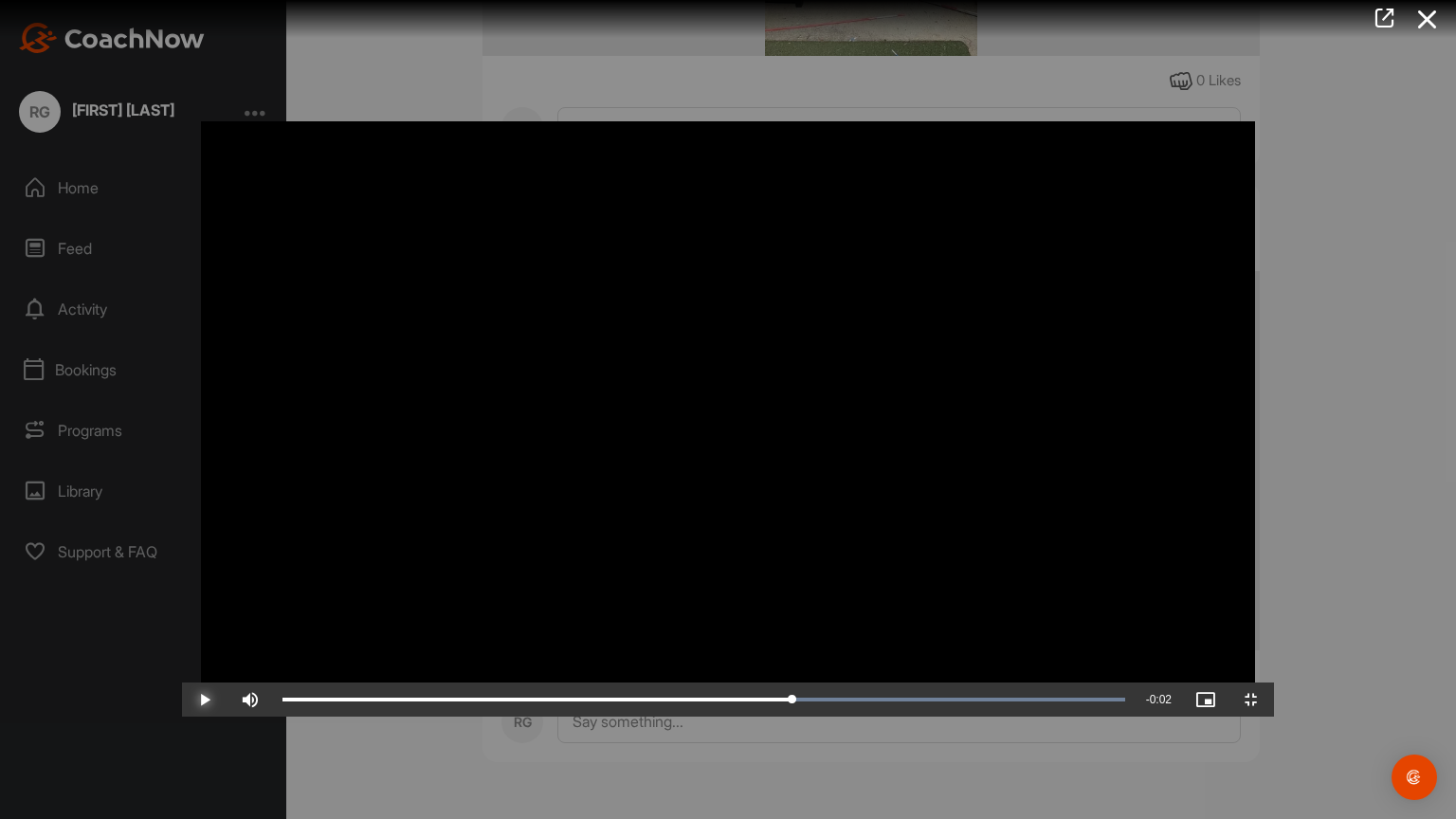 click at bounding box center (205, 700) 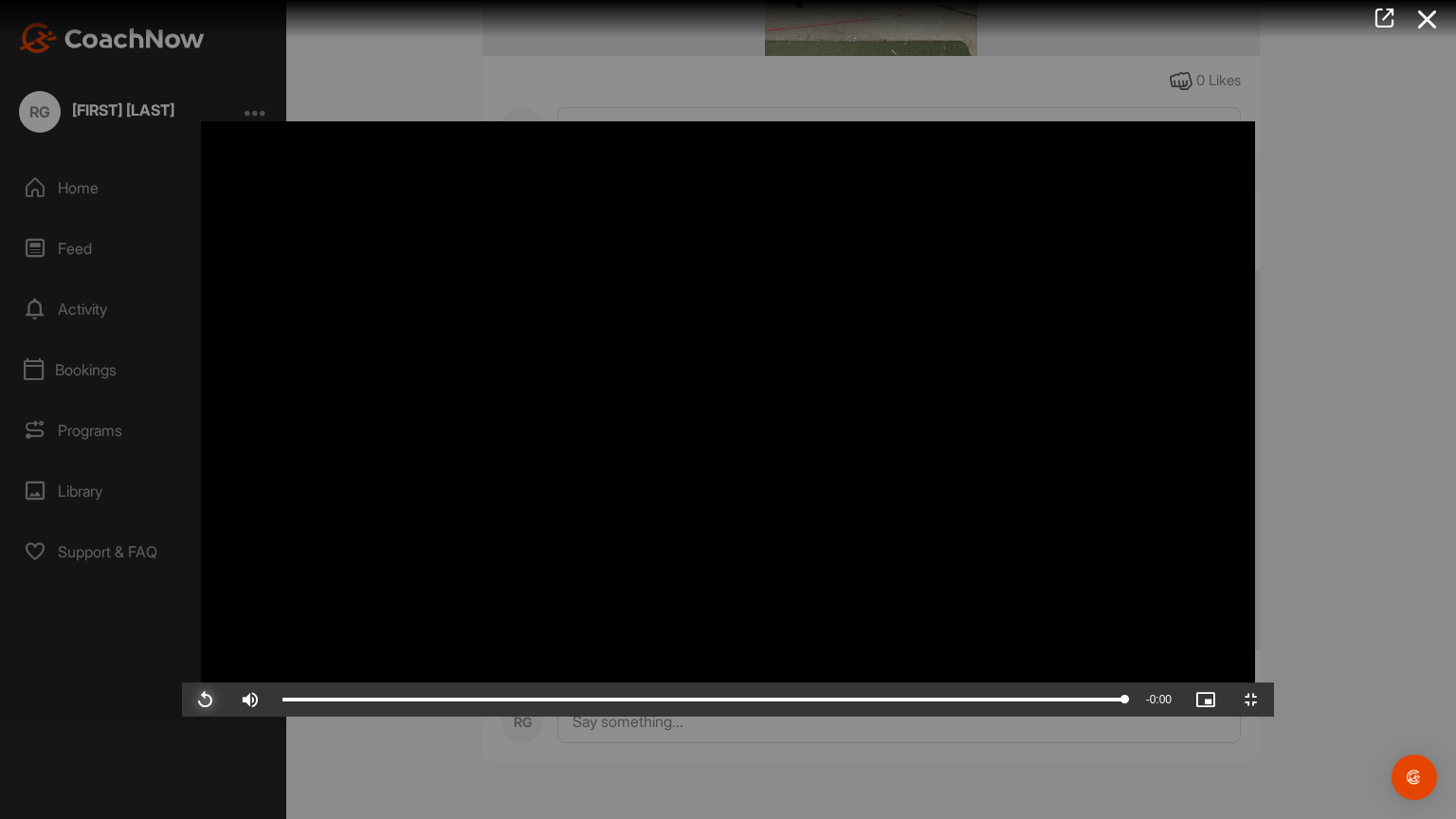 click at bounding box center [205, 700] 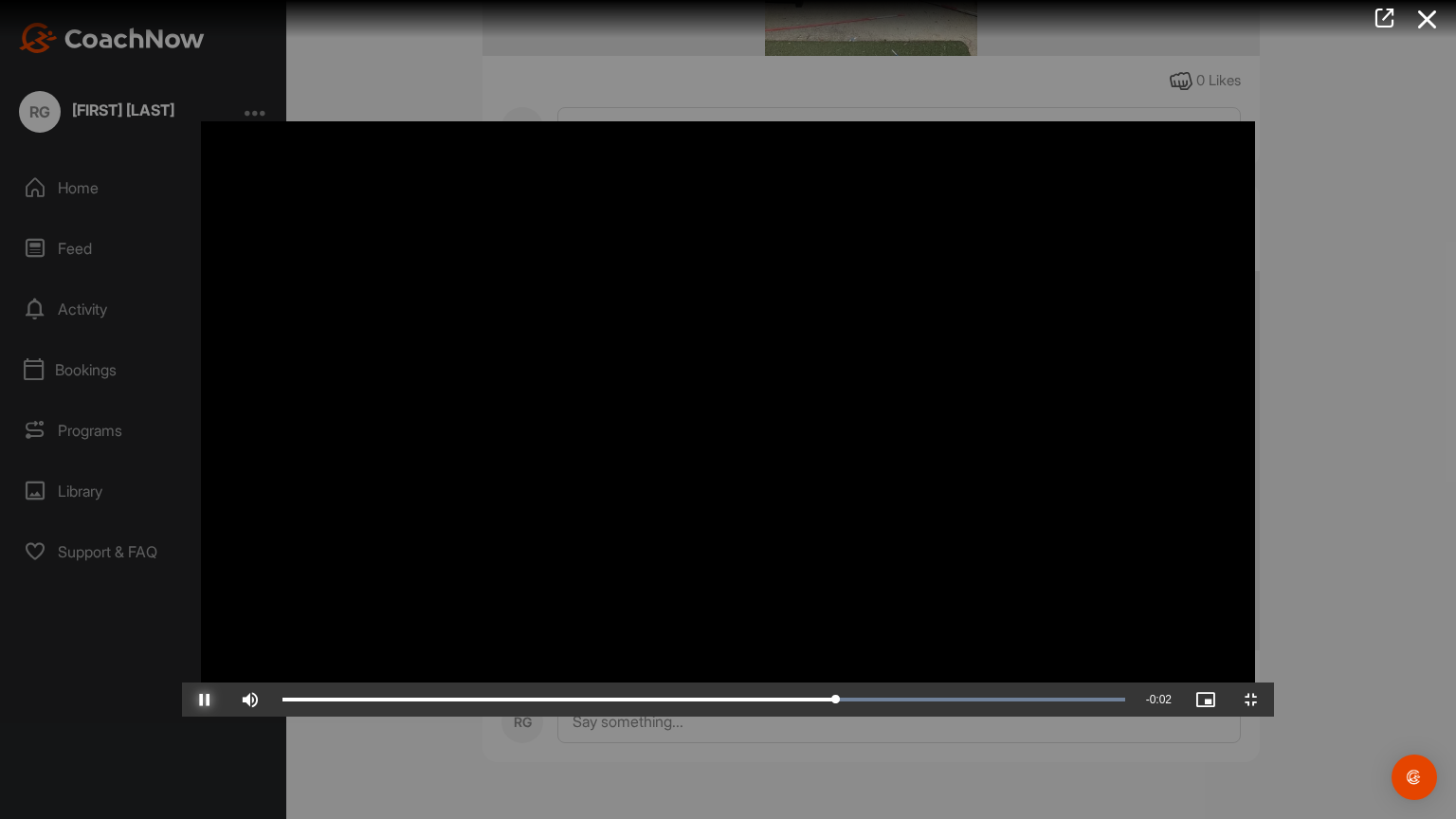 click at bounding box center (205, 700) 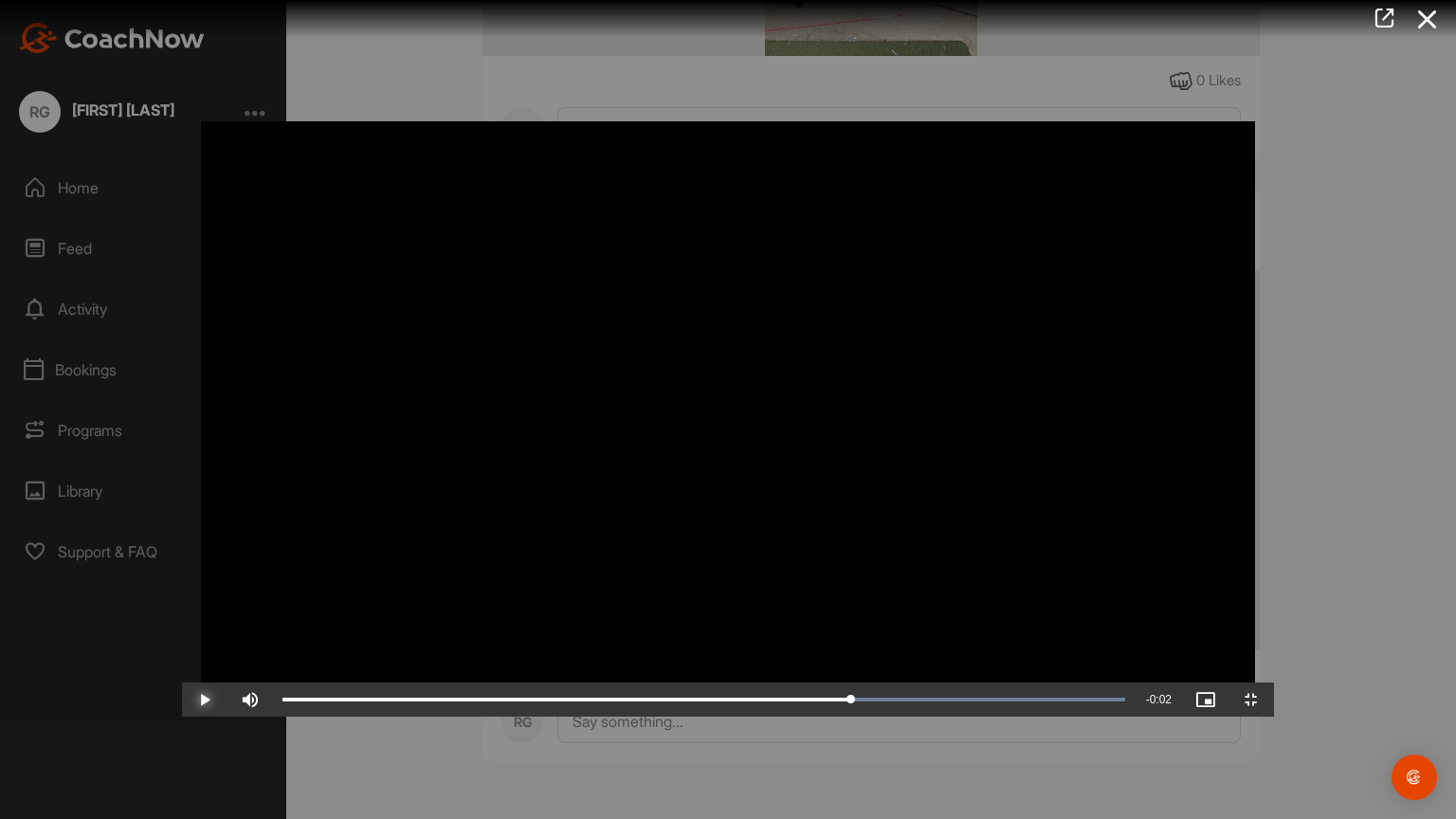 click at bounding box center (205, 700) 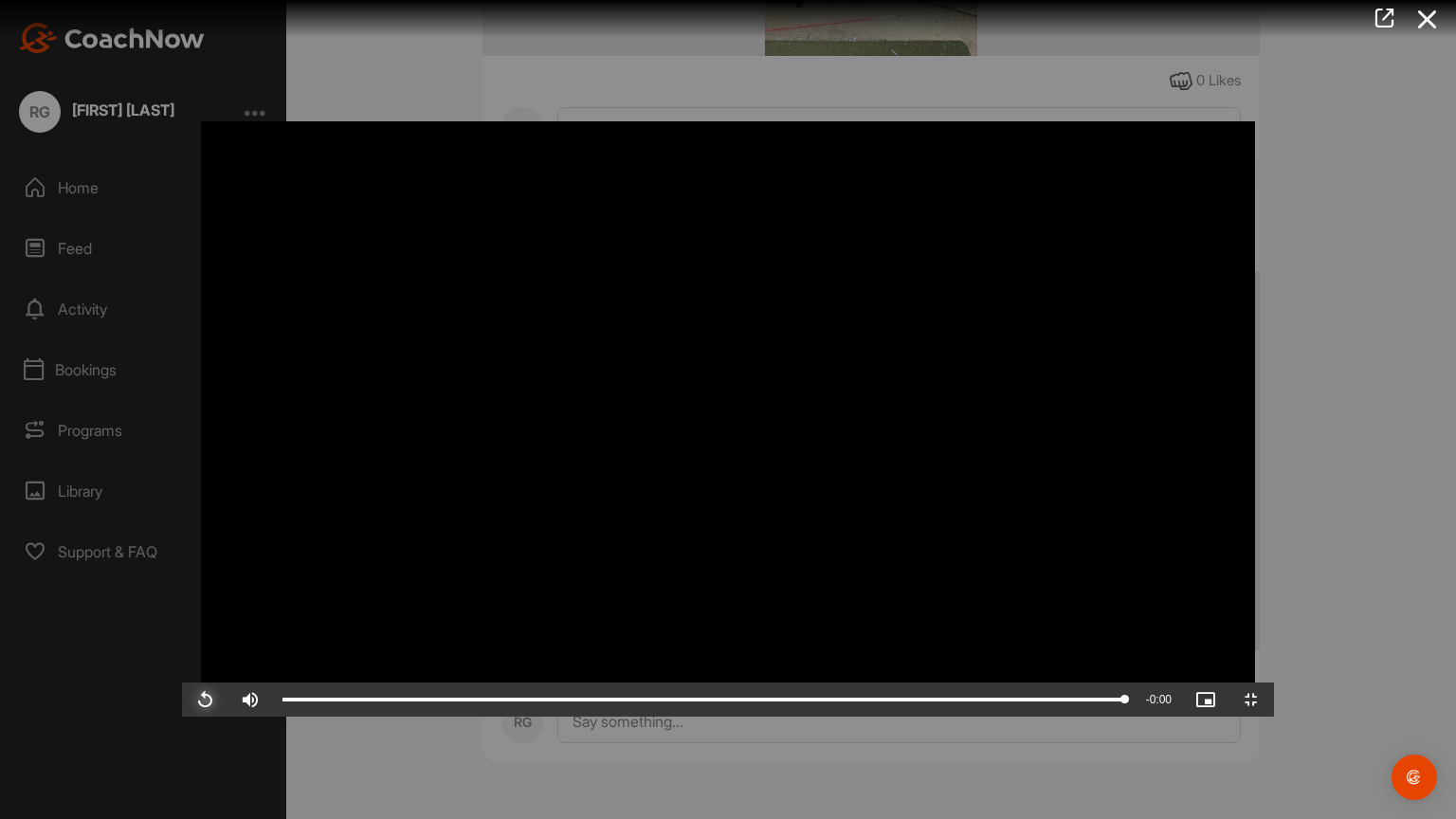 click at bounding box center [205, 700] 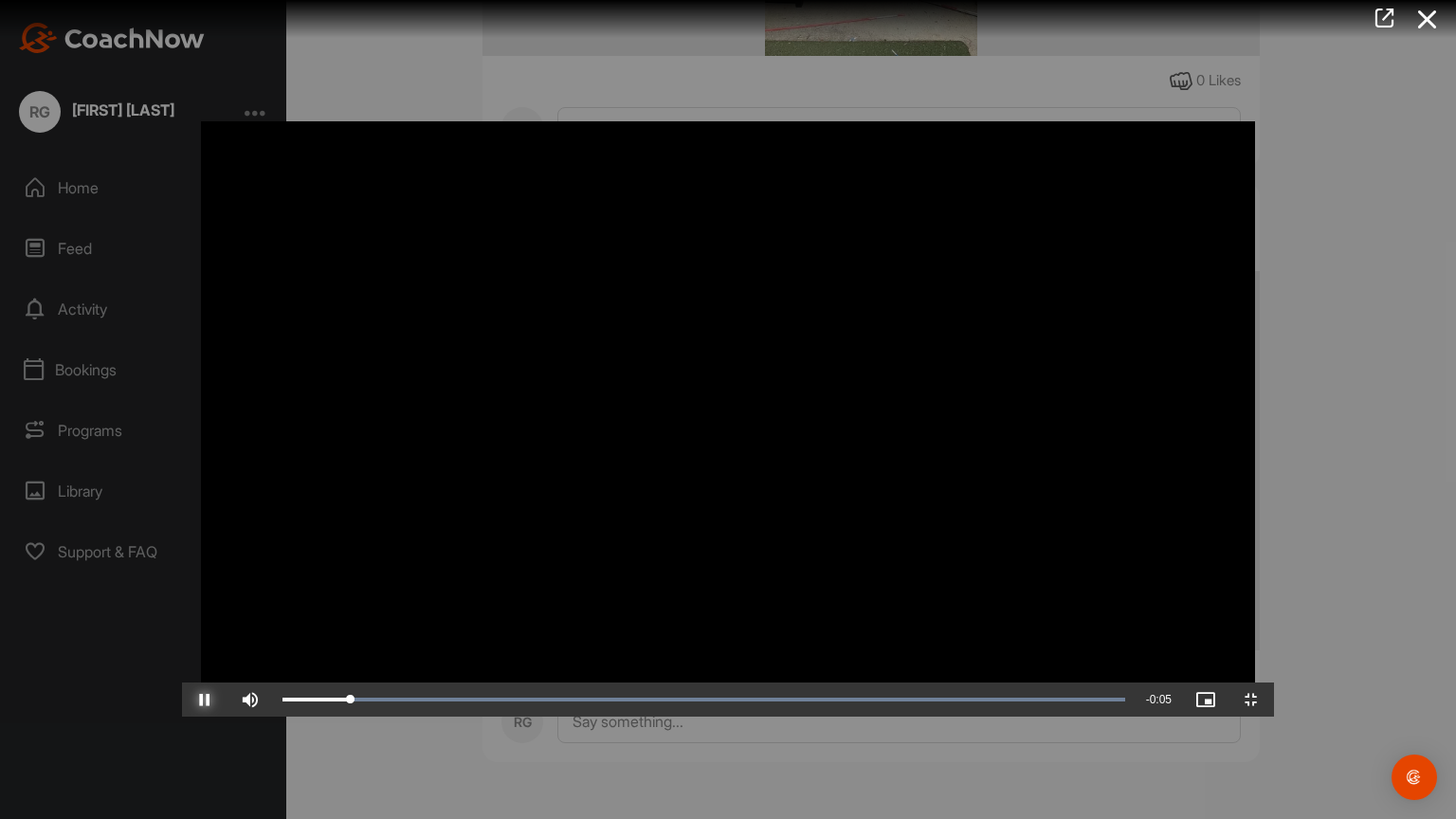 click on "Pause" at bounding box center (205, 700) 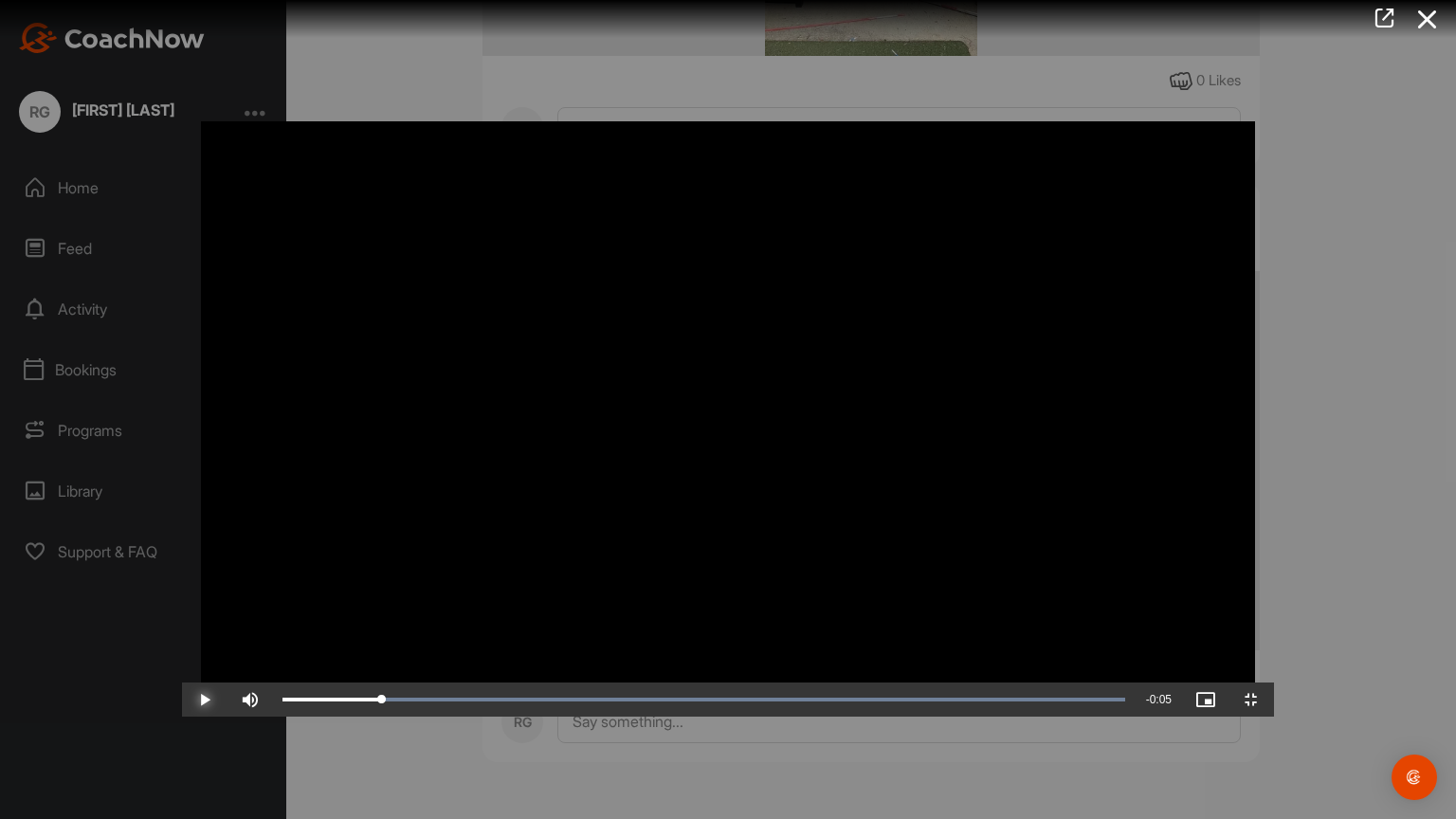 click on "Play" at bounding box center (205, 700) 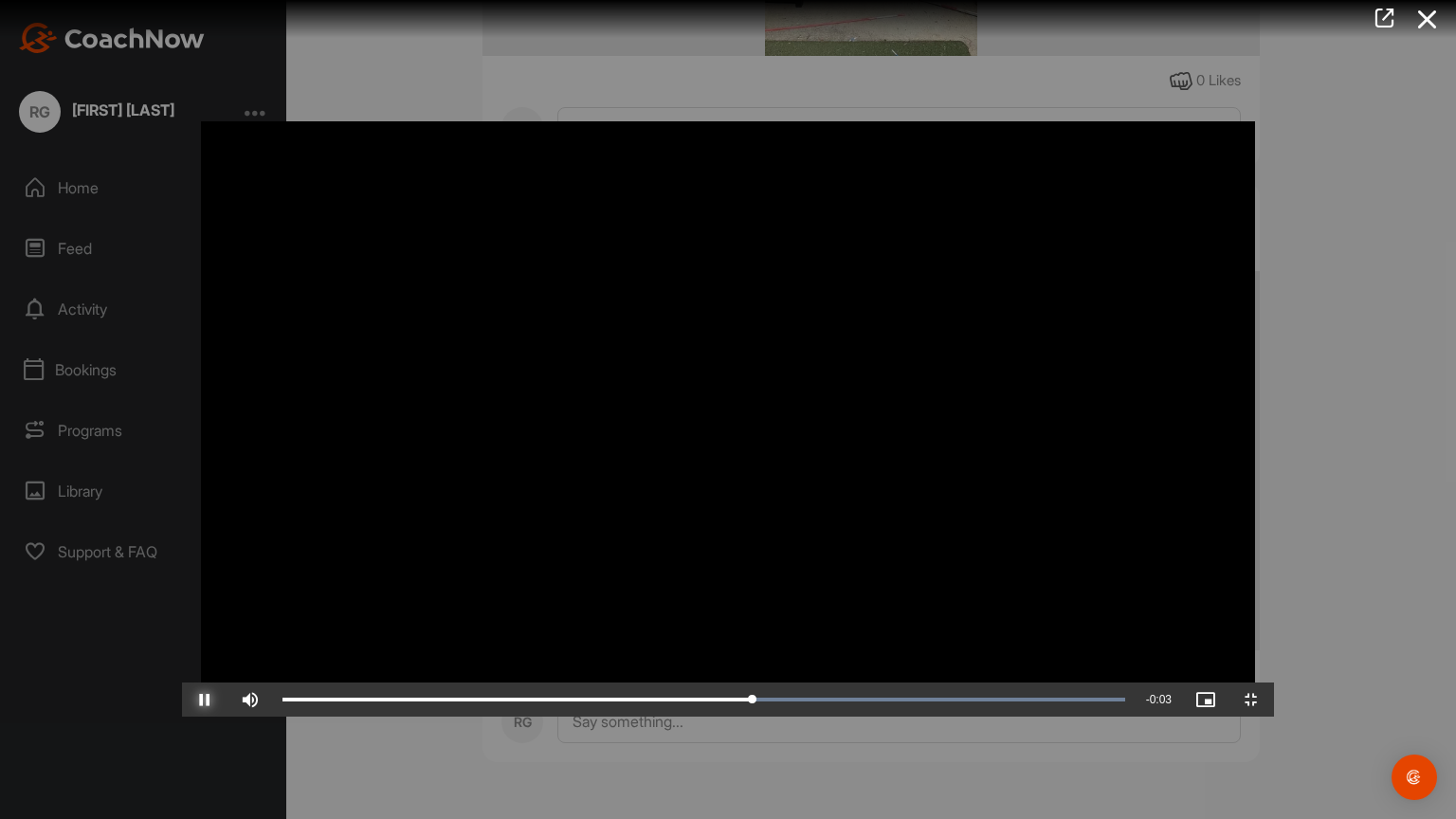 click on "Pause" at bounding box center [205, 700] 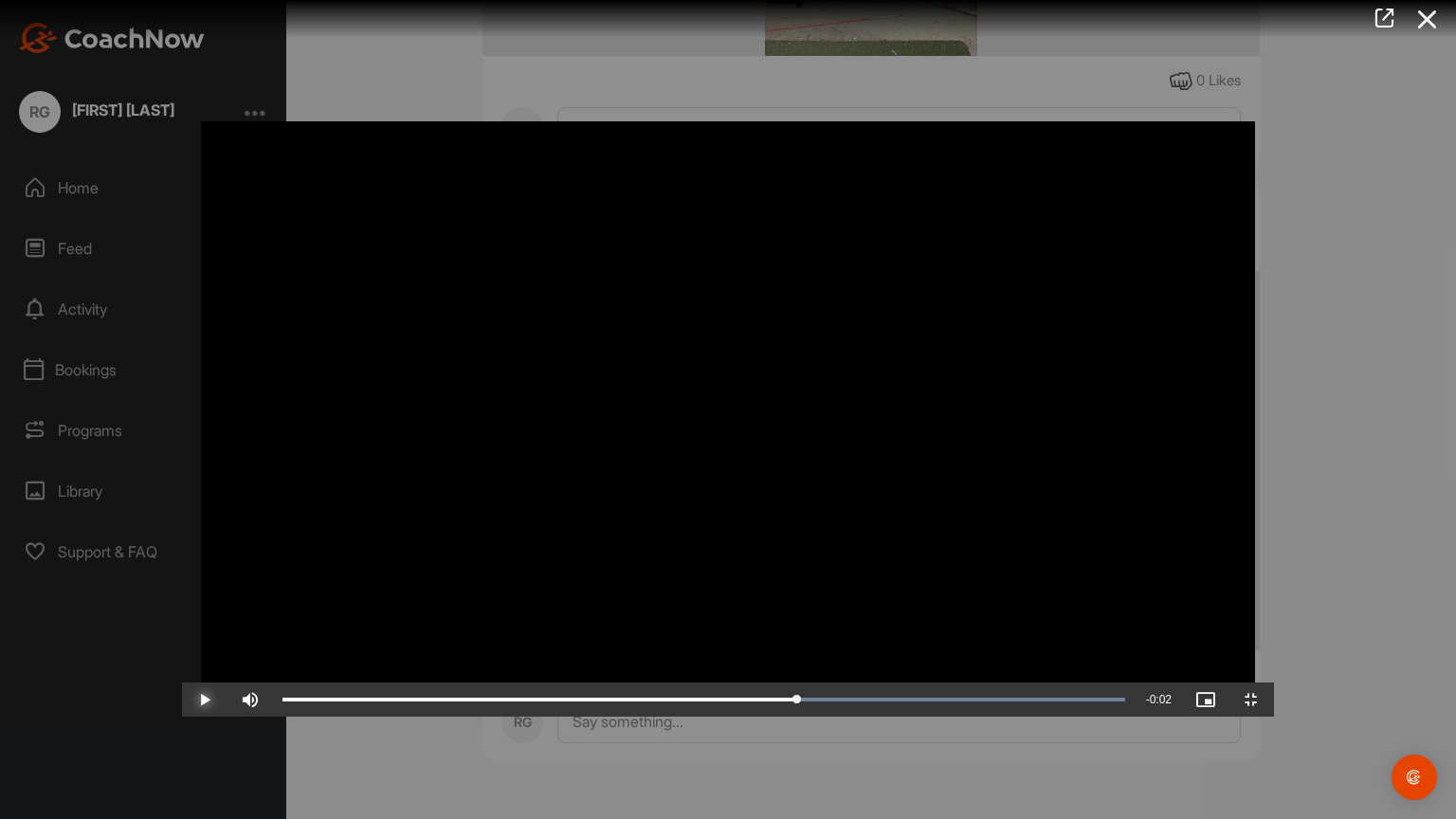 click on "Play" at bounding box center [205, 700] 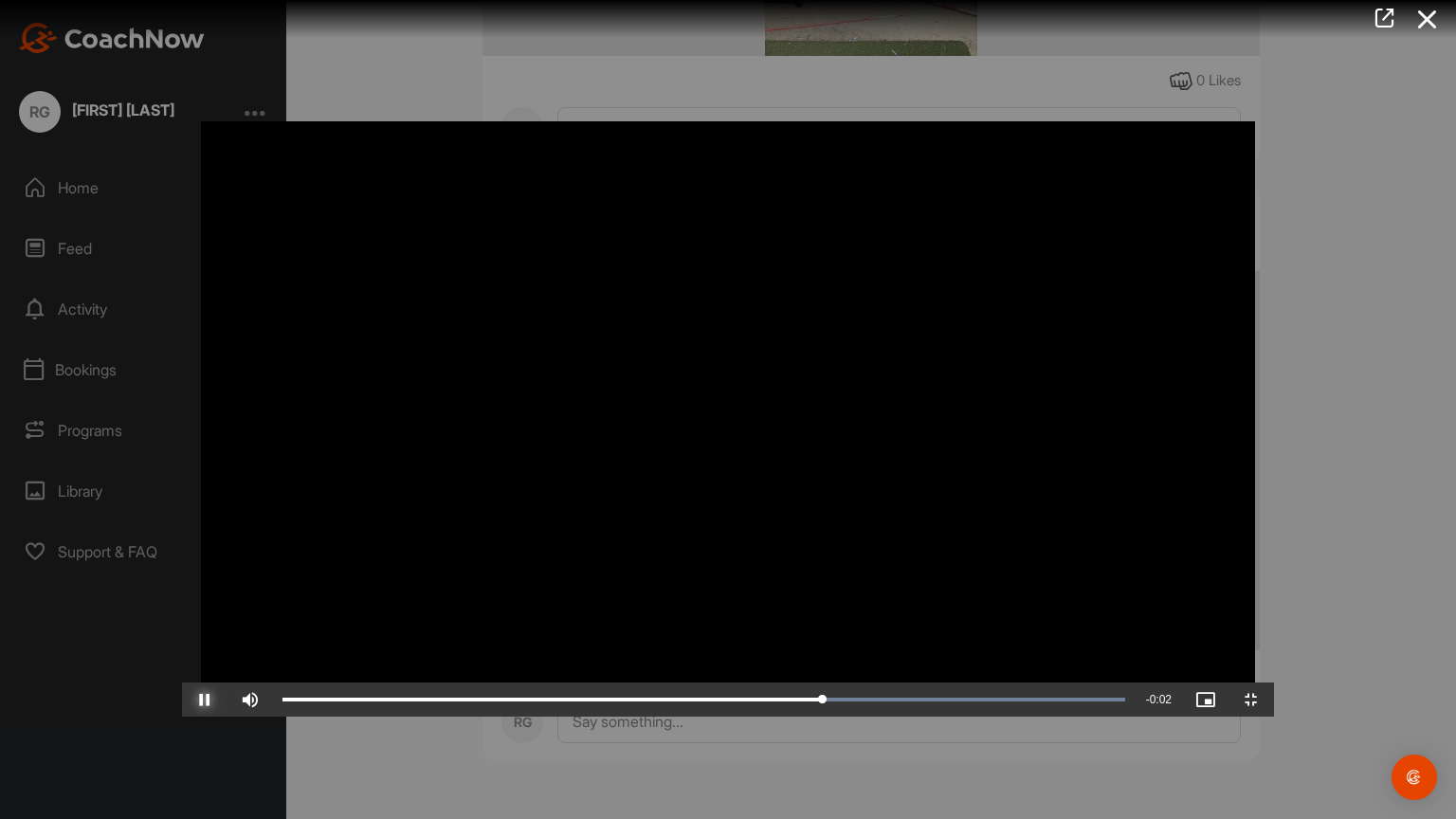 click on "Pause" at bounding box center [205, 700] 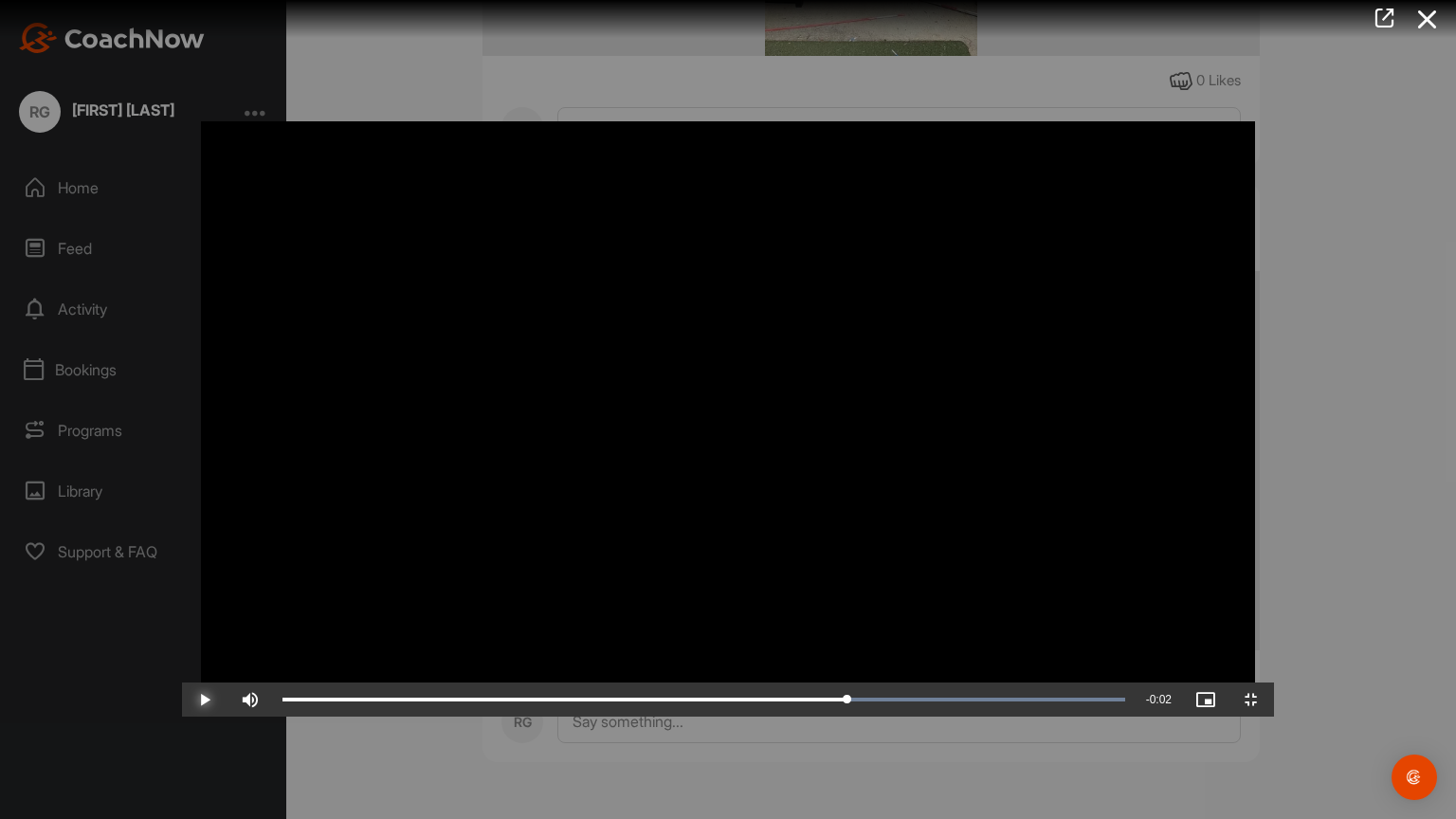 click on "Play" at bounding box center [205, 700] 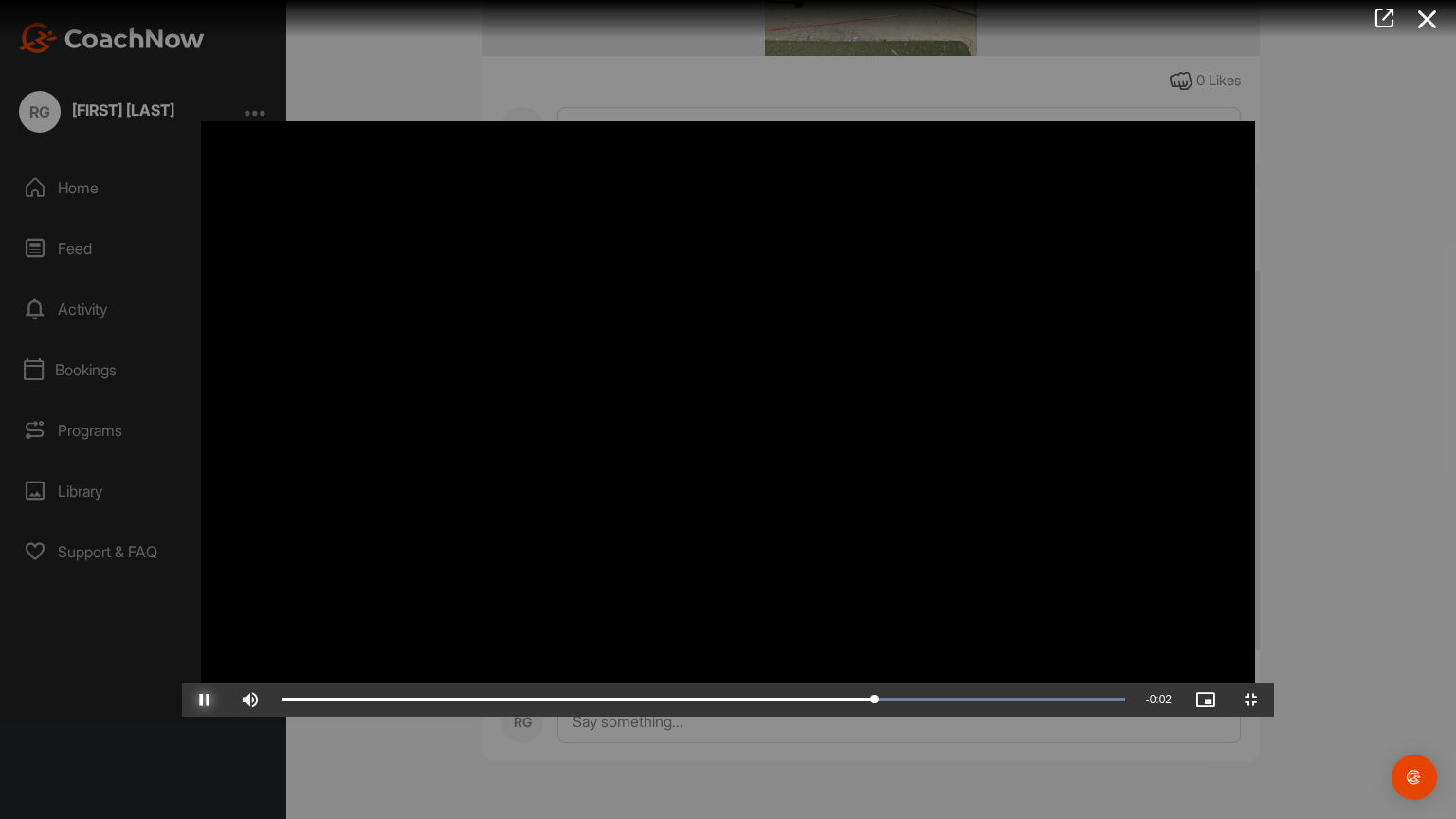 click on "Pause" at bounding box center (205, 700) 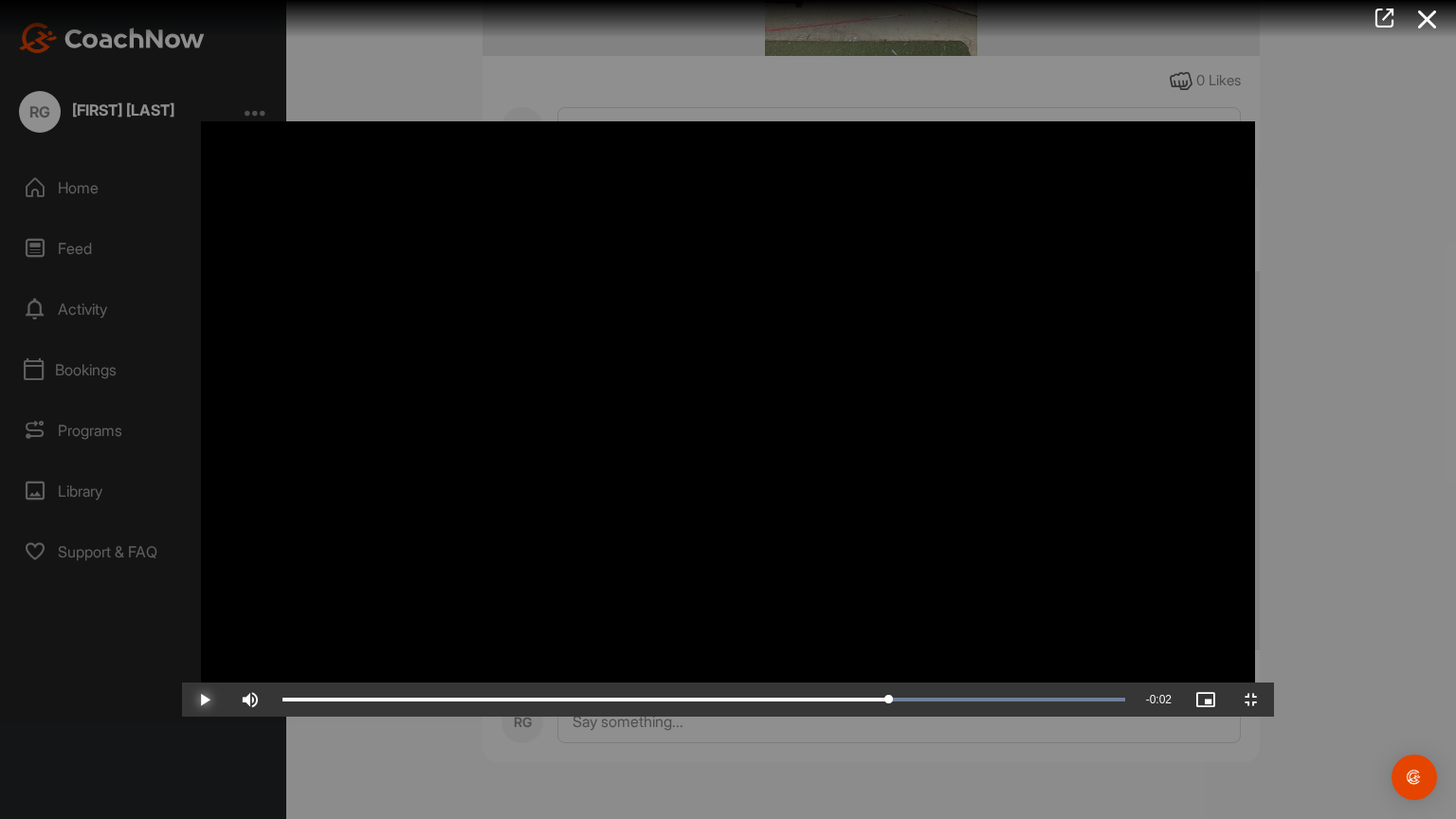 click on "Play" at bounding box center (205, 700) 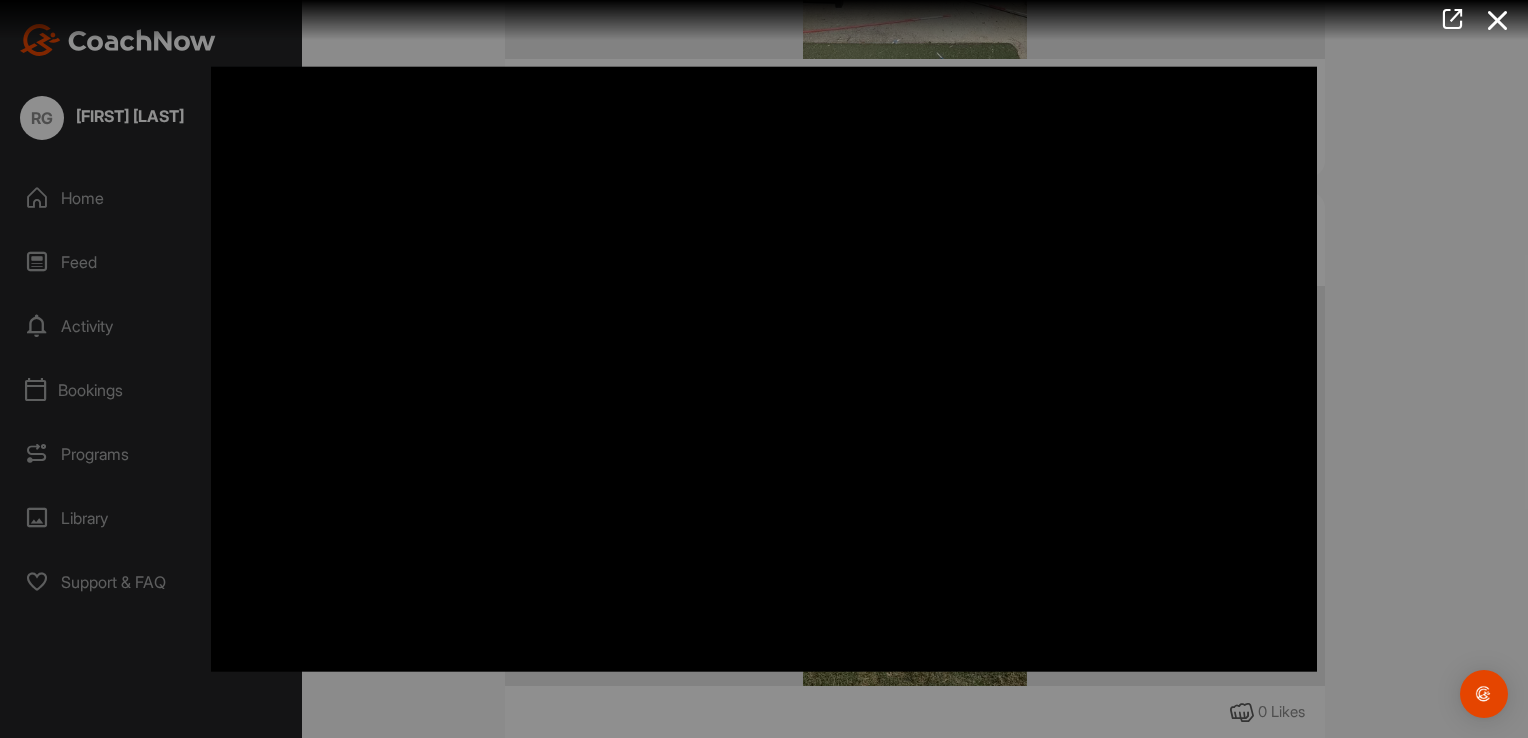 scroll, scrollTop: 874, scrollLeft: 0, axis: vertical 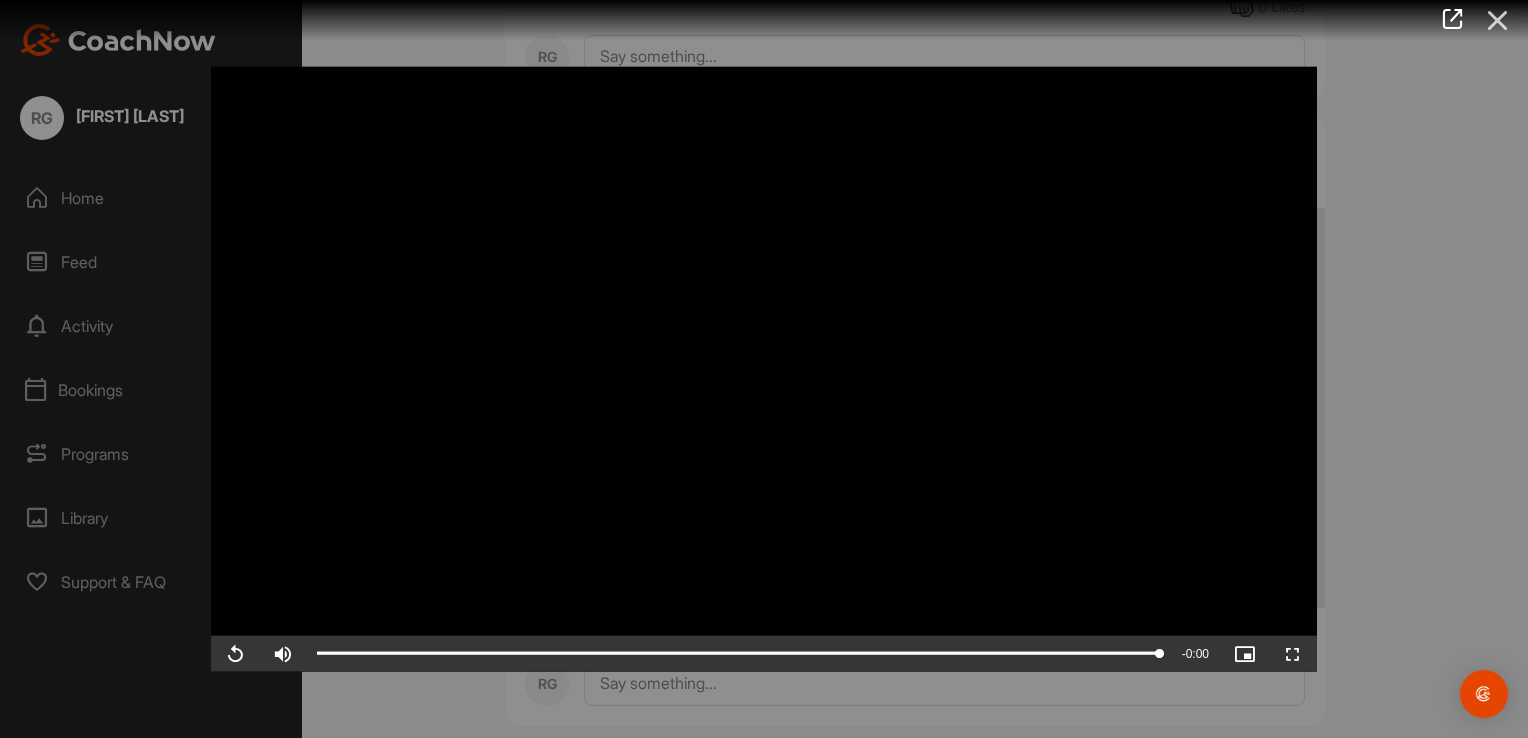 click at bounding box center (1498, 20) 